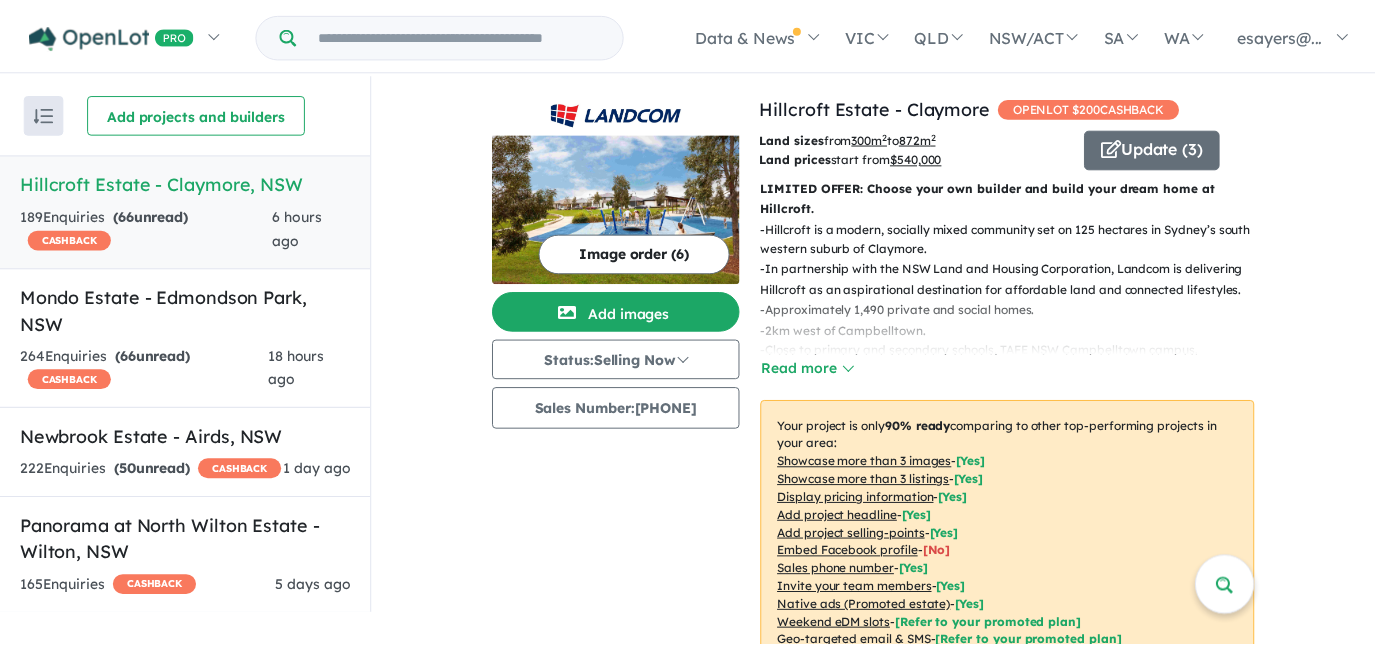scroll, scrollTop: 0, scrollLeft: 0, axis: both 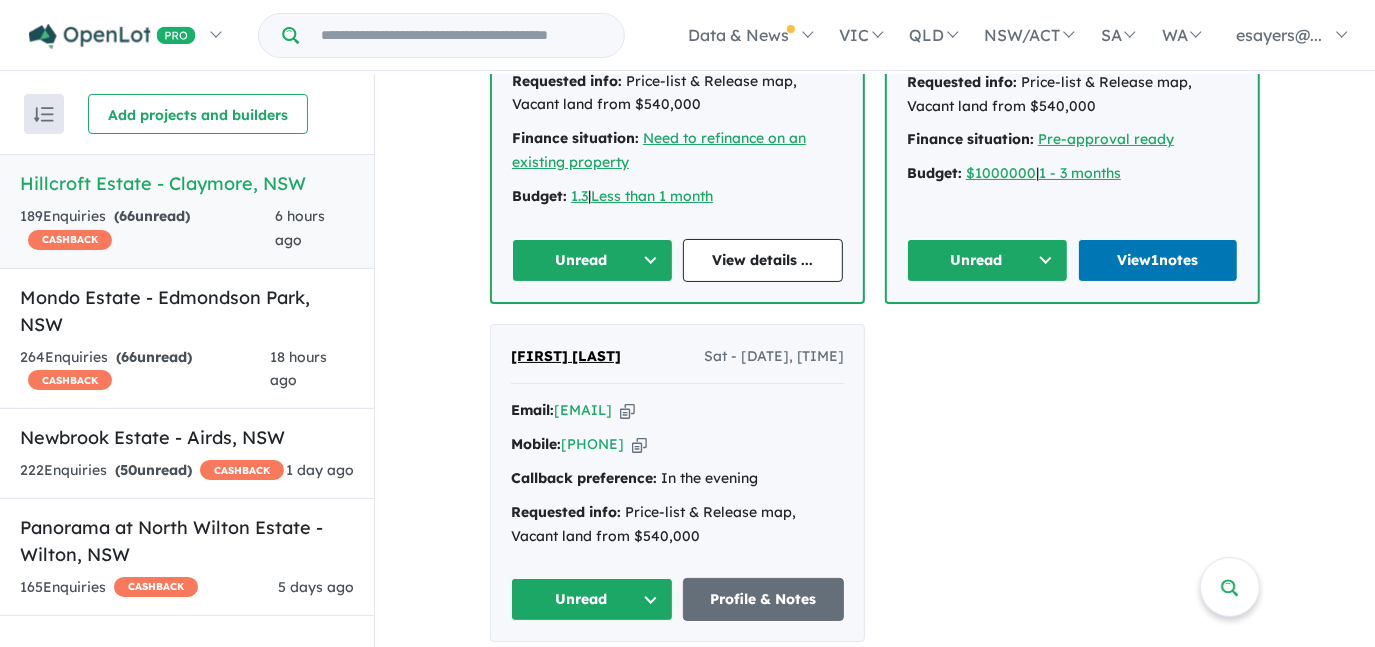 click at bounding box center (627, 410) 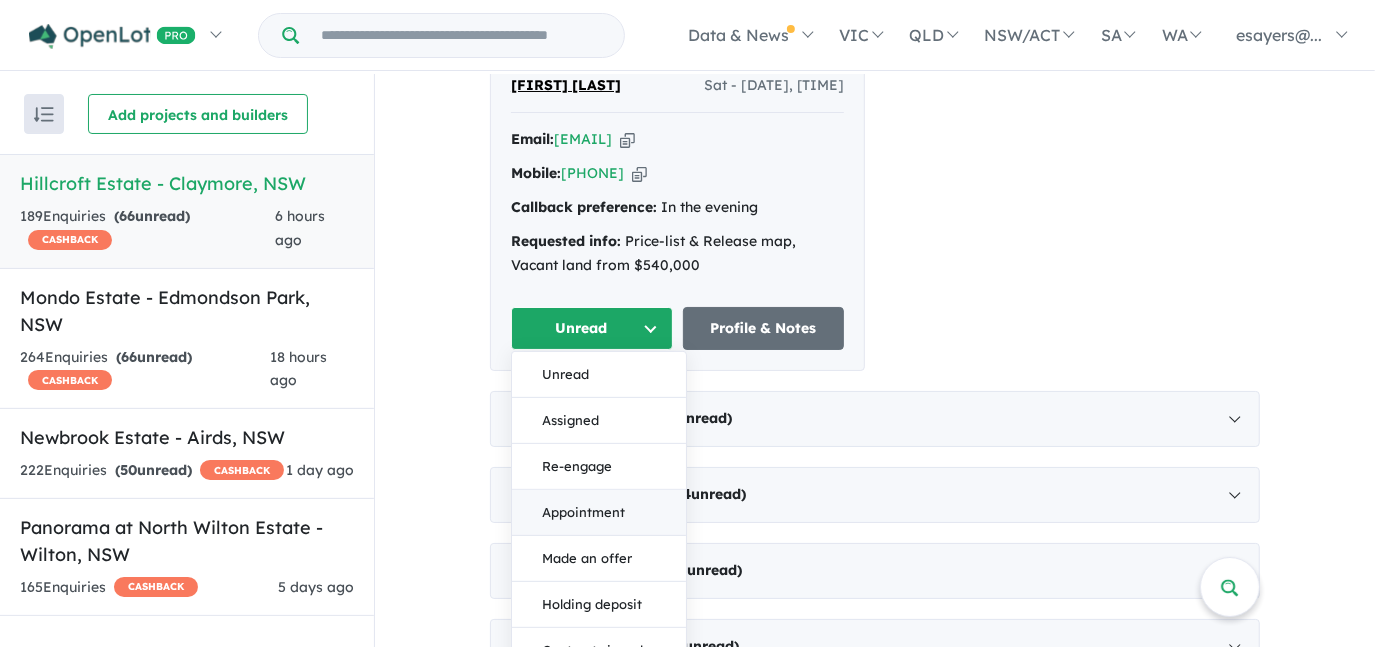 scroll, scrollTop: 2181, scrollLeft: 0, axis: vertical 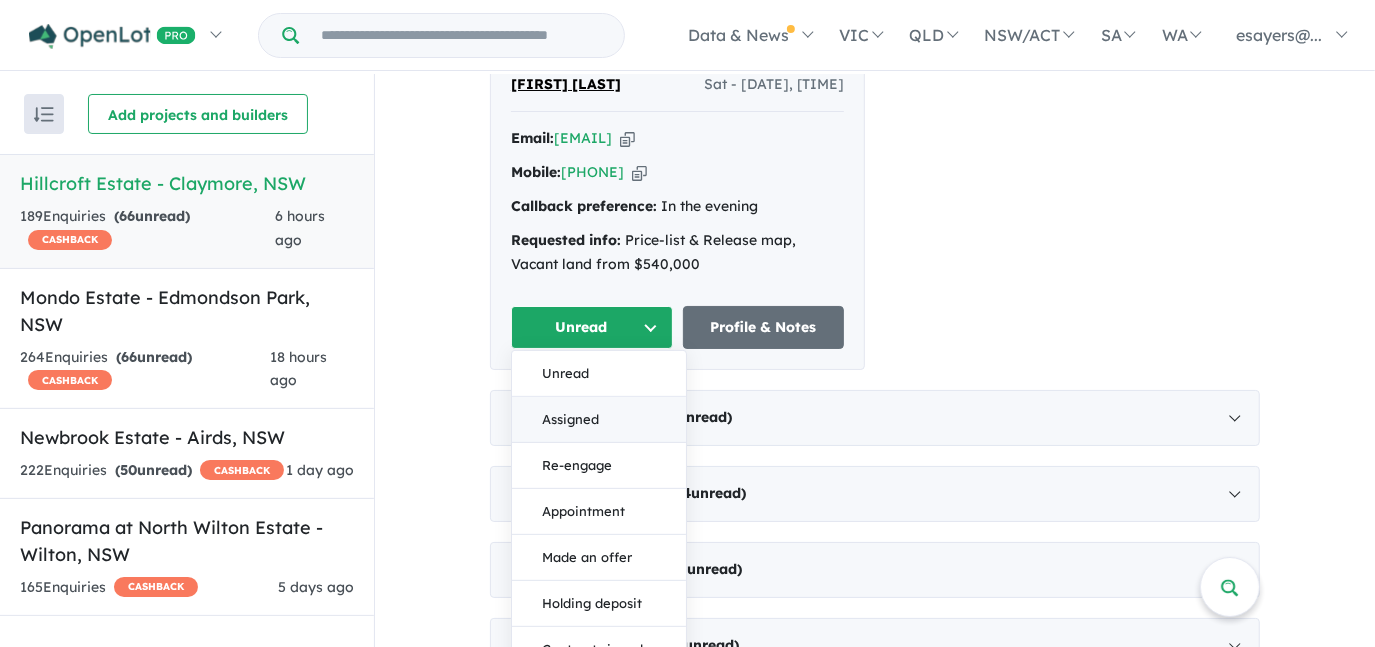 click on "Assigned" at bounding box center (599, 421) 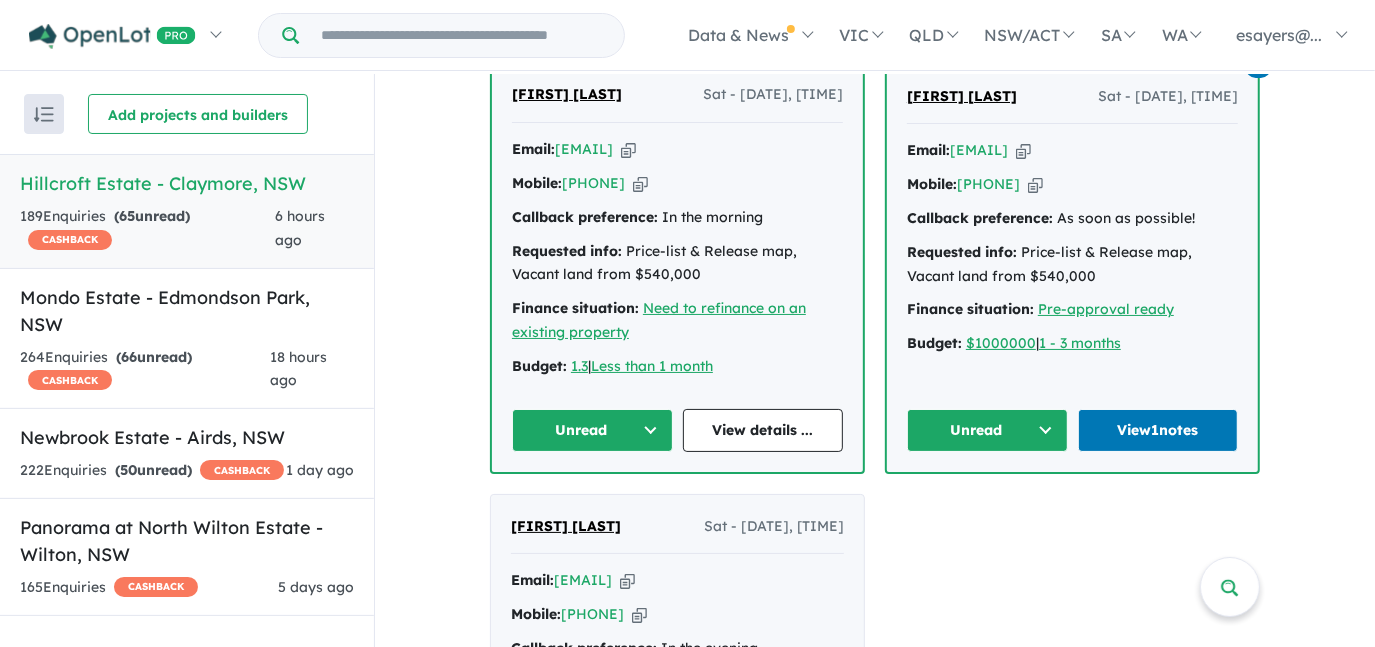 scroll, scrollTop: 1727, scrollLeft: 0, axis: vertical 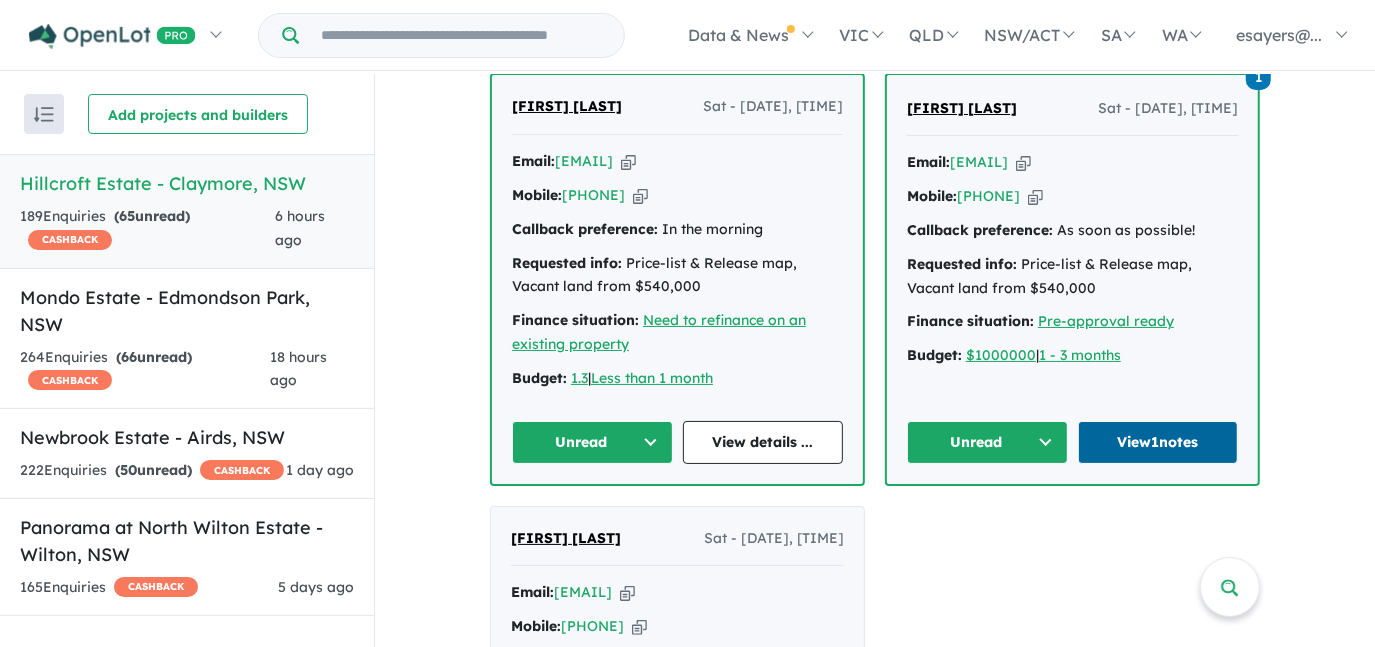 click on "View  1  notes" at bounding box center (1158, 442) 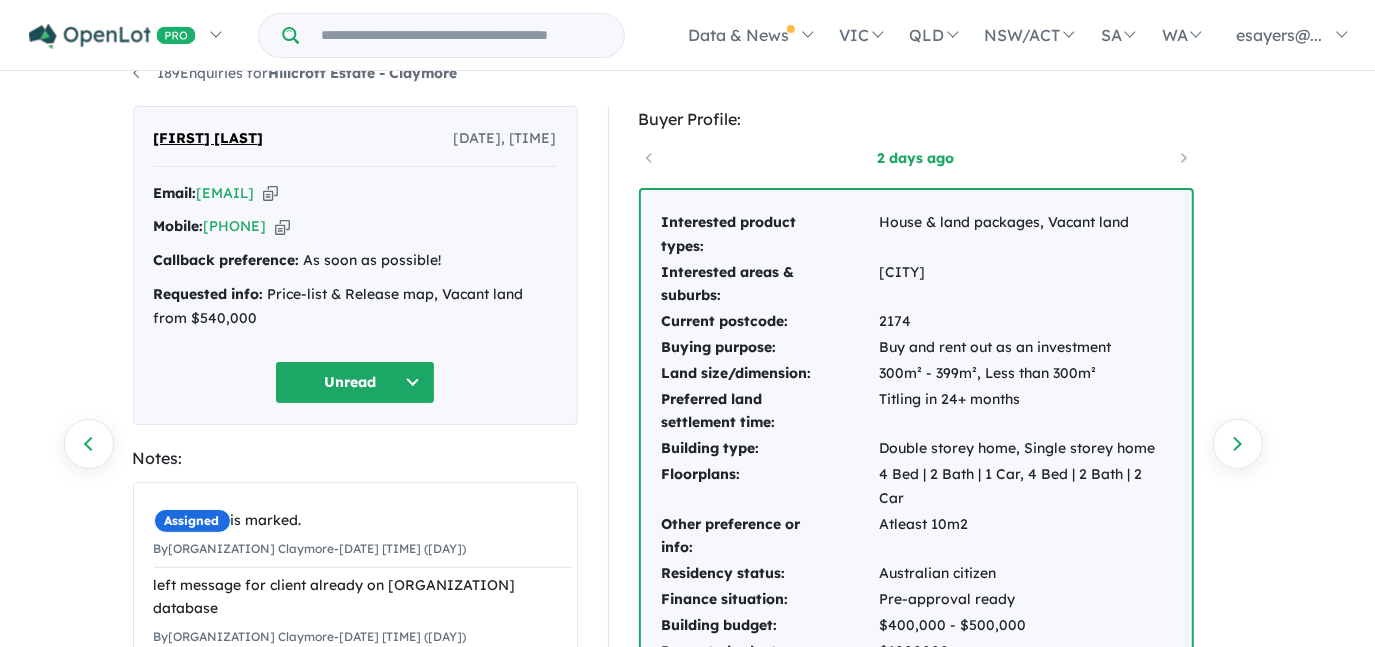 scroll, scrollTop: 0, scrollLeft: 0, axis: both 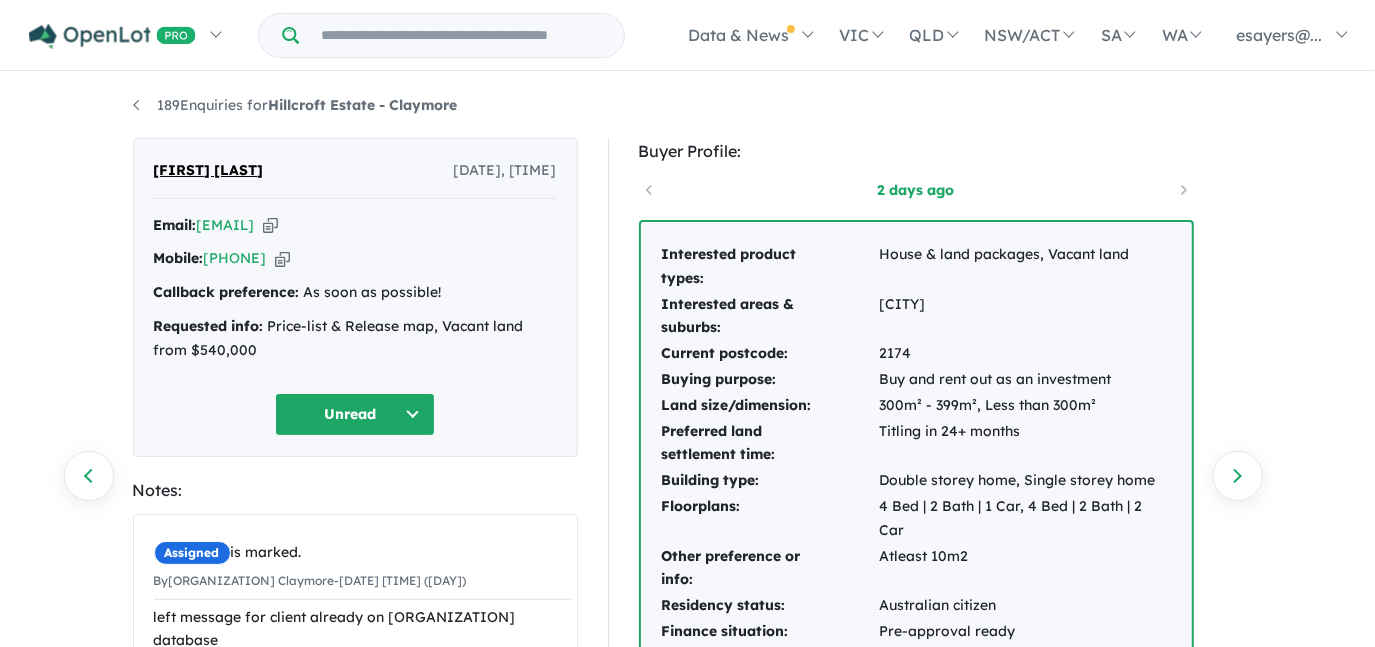 click at bounding box center [270, 225] 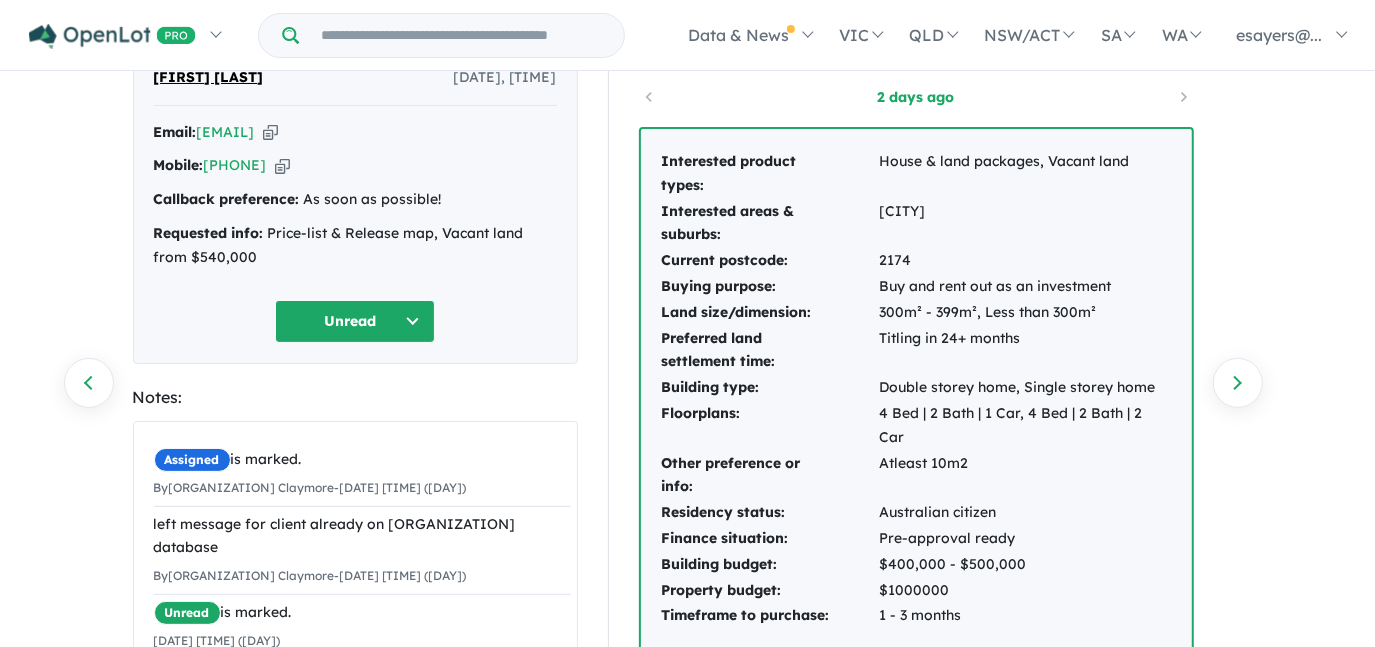 scroll, scrollTop: 90, scrollLeft: 0, axis: vertical 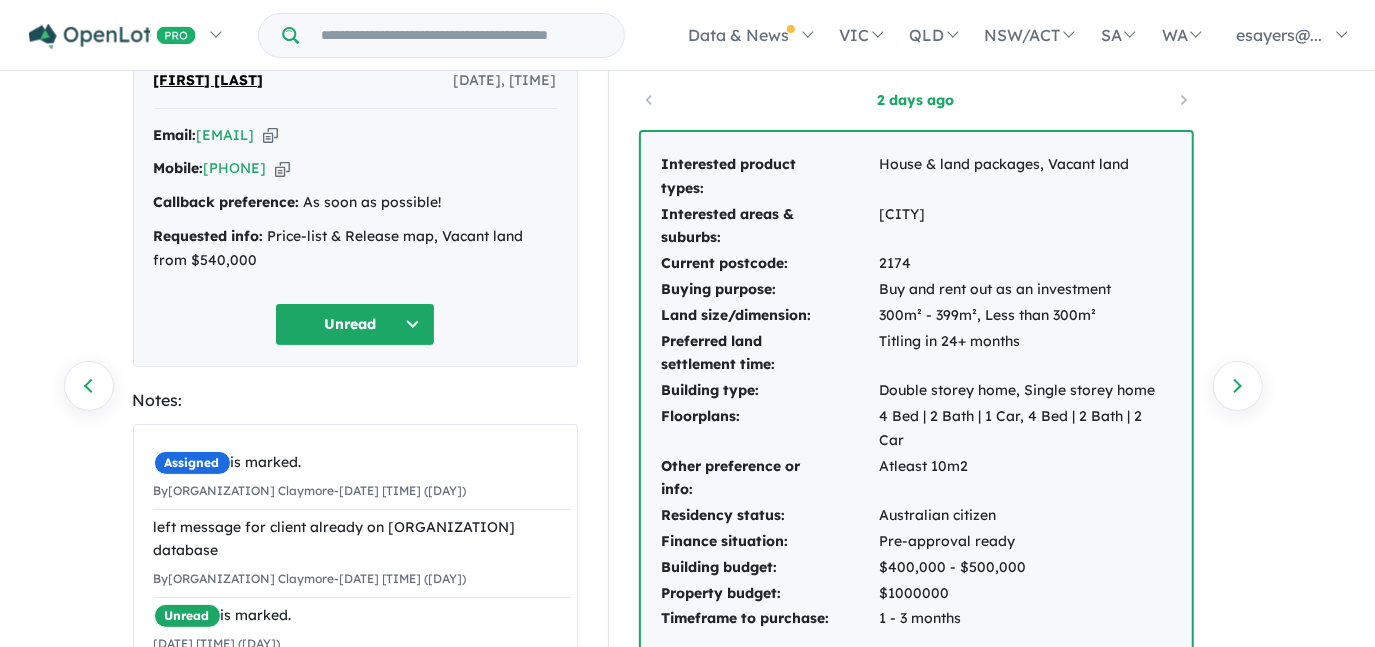 click on "Unread" at bounding box center (355, 324) 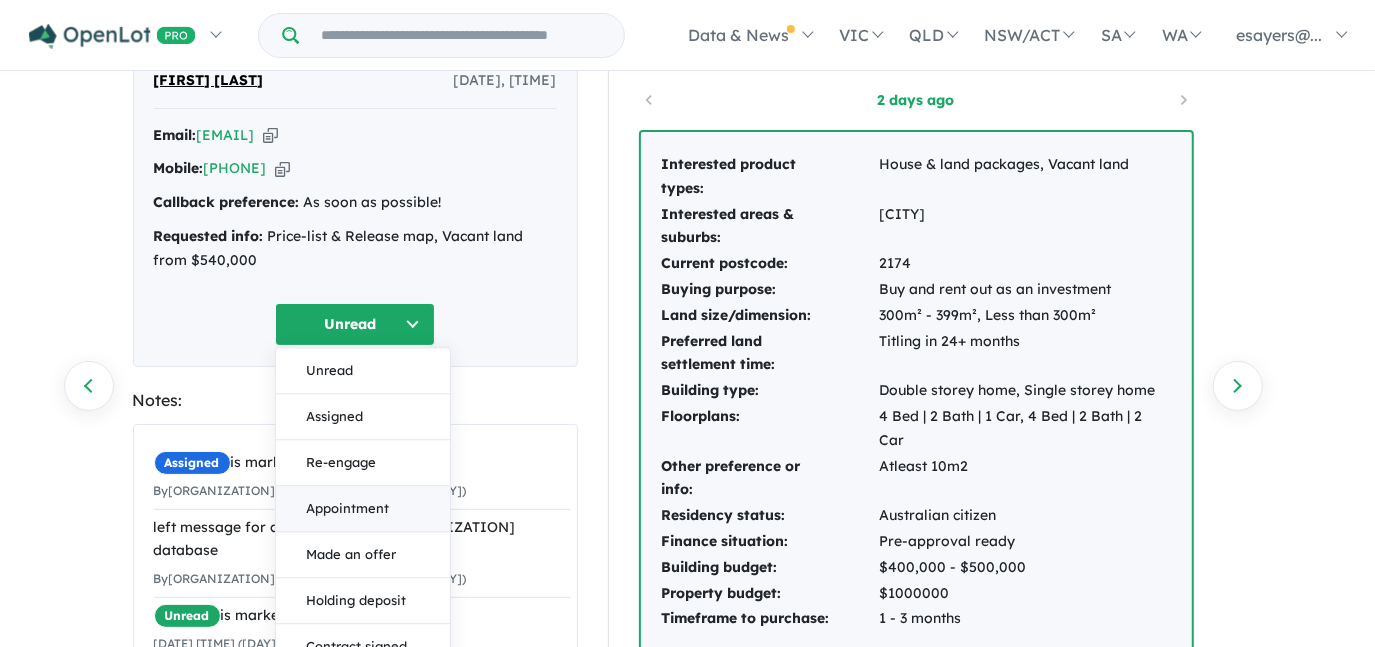 scroll, scrollTop: 363, scrollLeft: 0, axis: vertical 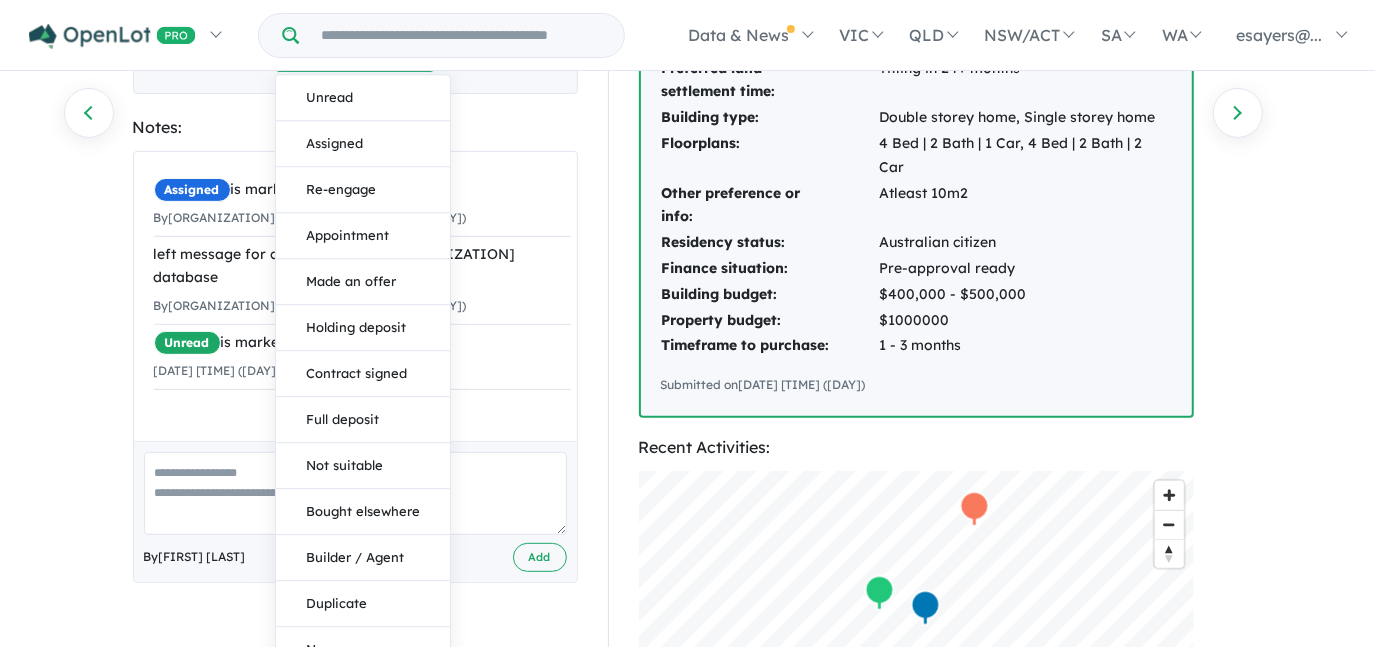 click on "Duplicate" at bounding box center (363, 604) 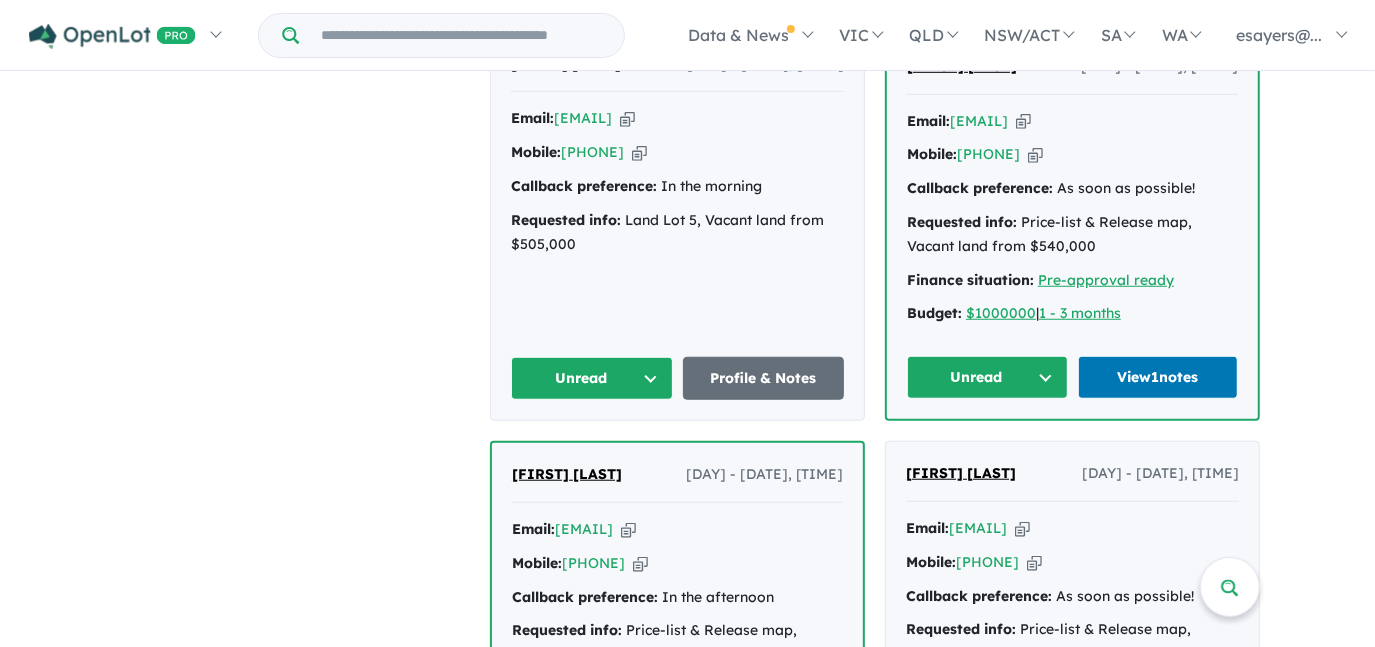 scroll, scrollTop: 909, scrollLeft: 0, axis: vertical 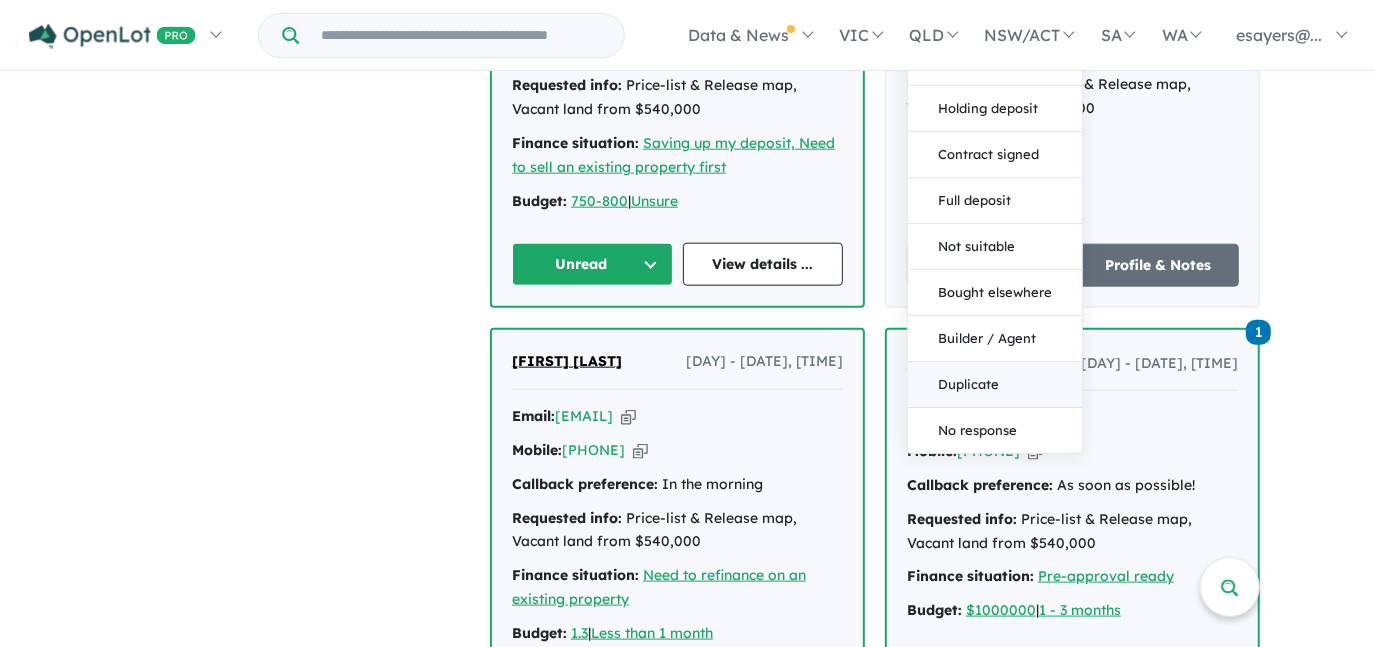 click on "Duplicate" at bounding box center [995, 386] 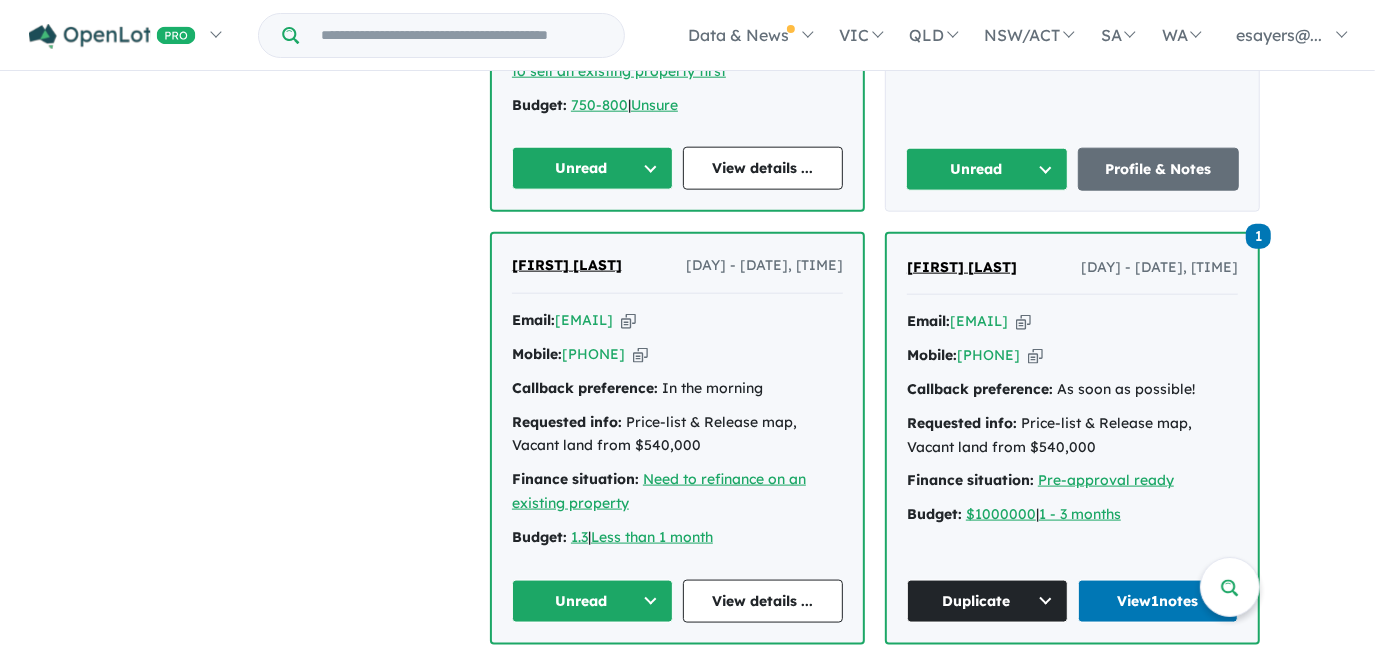 scroll, scrollTop: 1818, scrollLeft: 0, axis: vertical 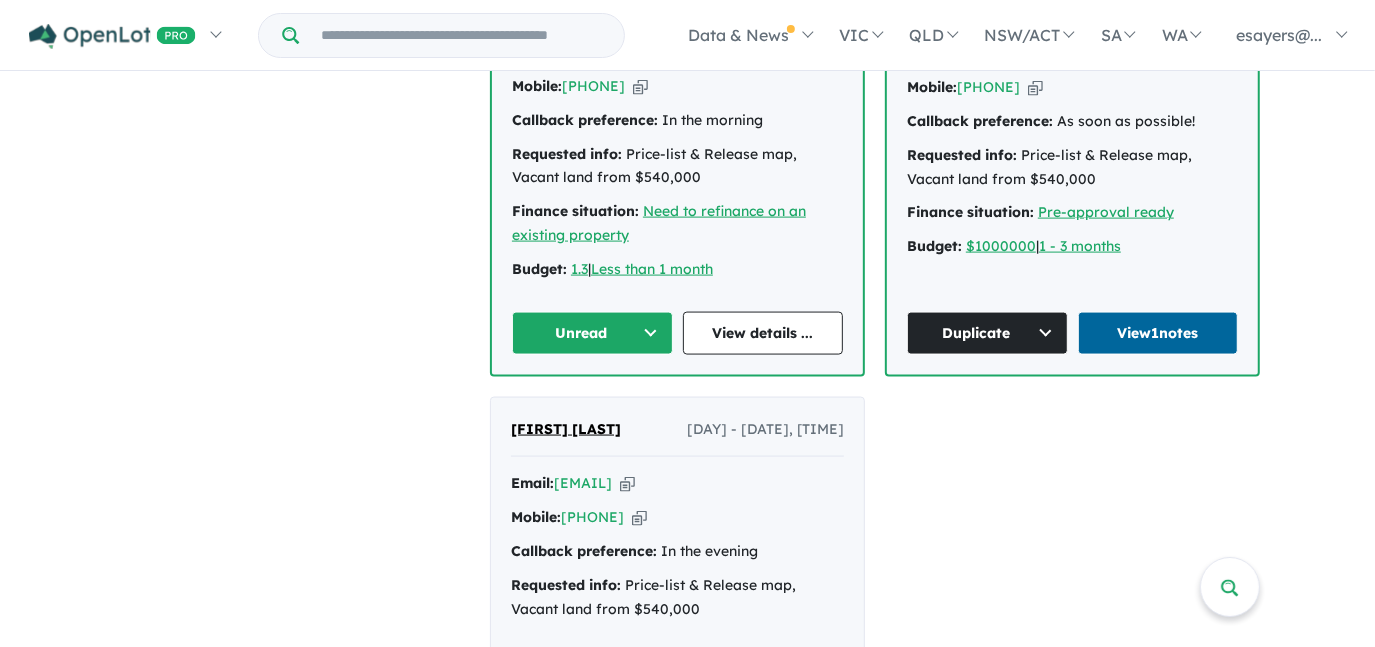 click on "View  1  notes" at bounding box center (1158, 333) 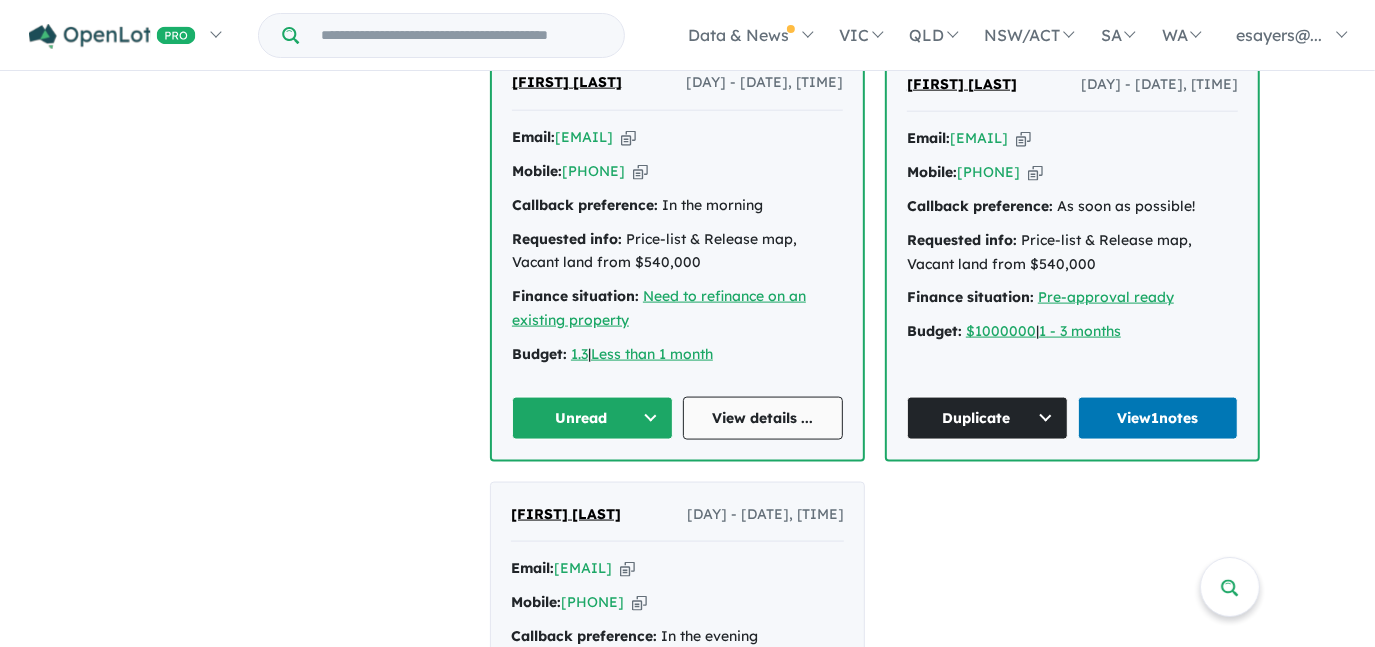 scroll, scrollTop: 1636, scrollLeft: 0, axis: vertical 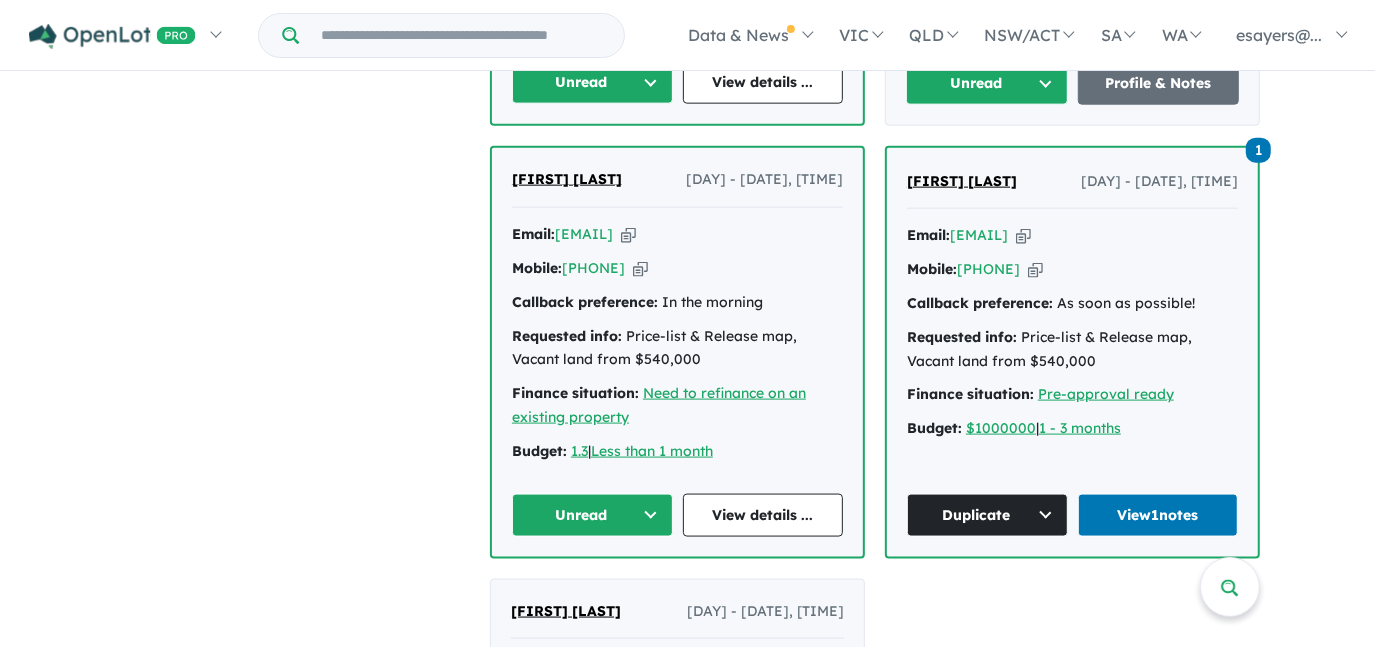 click at bounding box center (628, 234) 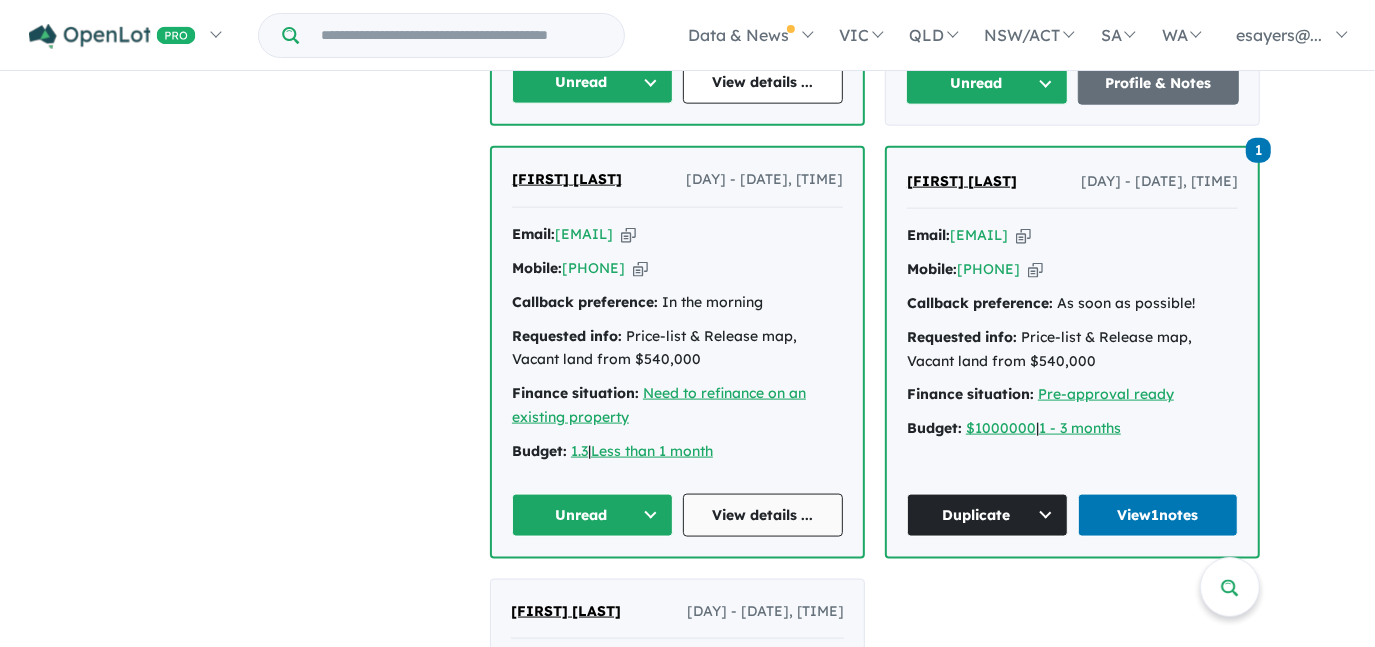 click on "View details ..." at bounding box center (763, 515) 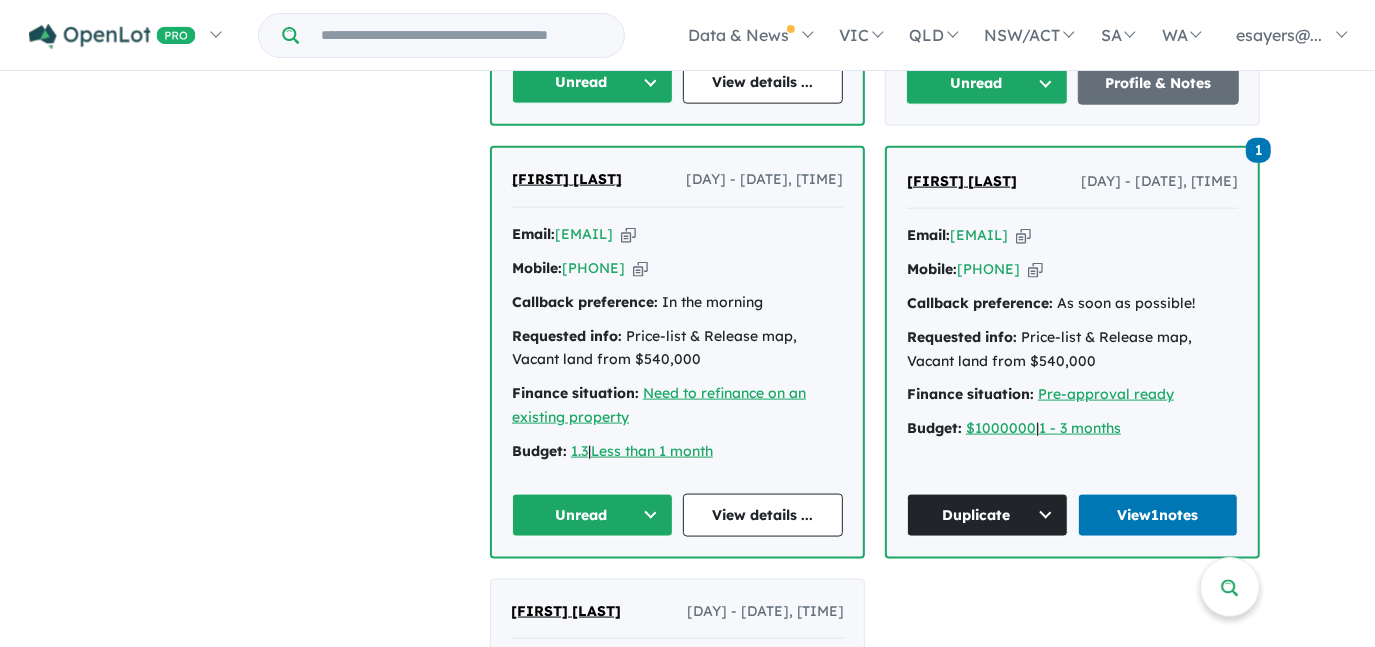 click on "Unread" at bounding box center [592, 515] 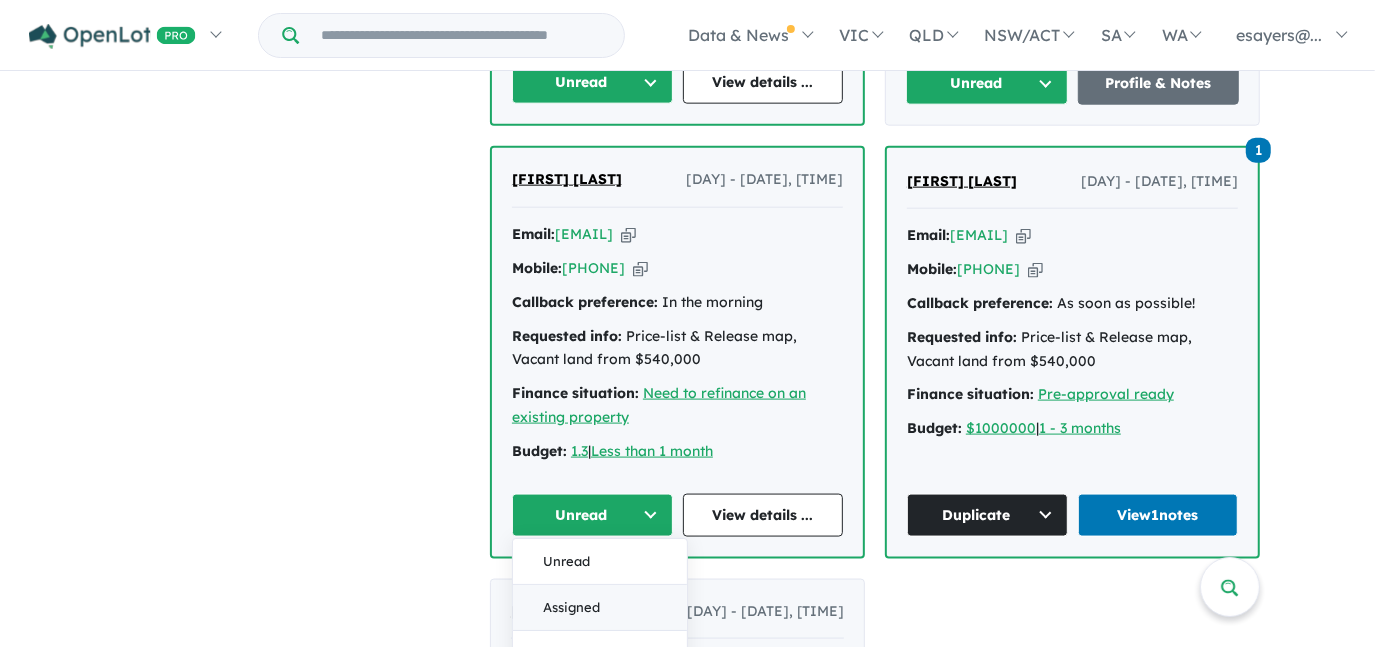click on "Assigned" at bounding box center [600, 608] 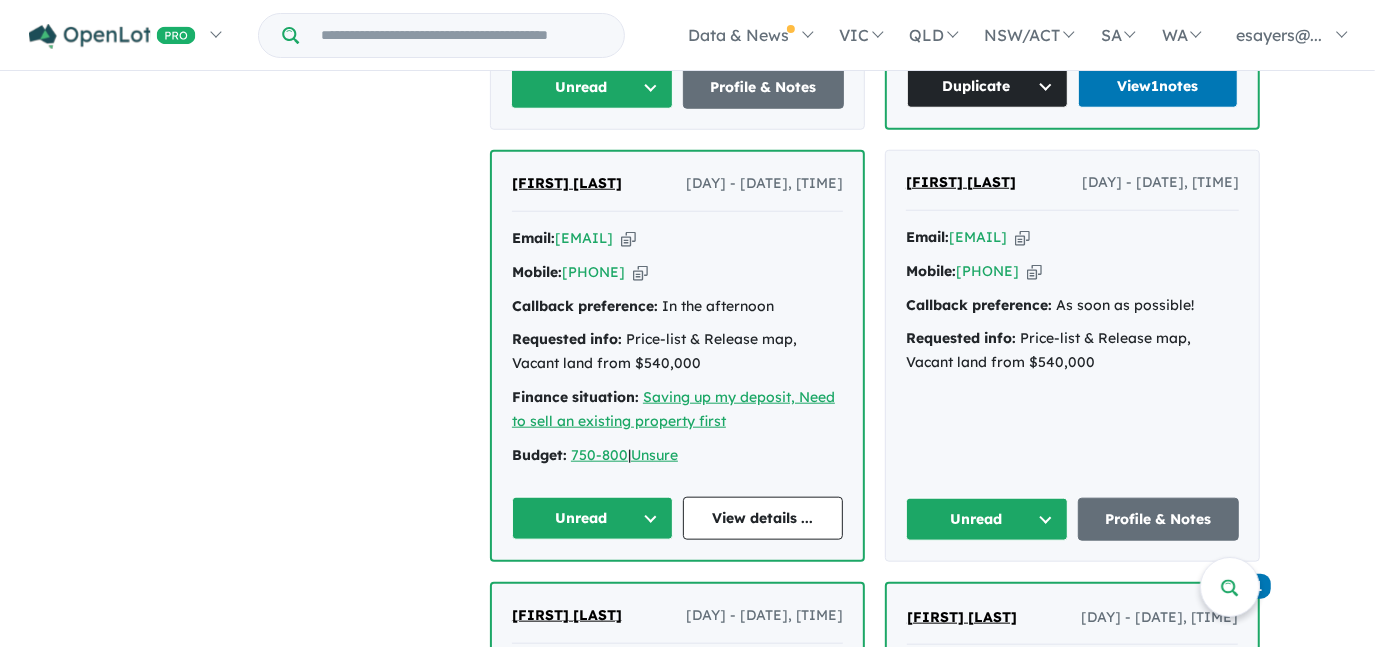 scroll, scrollTop: 1181, scrollLeft: 0, axis: vertical 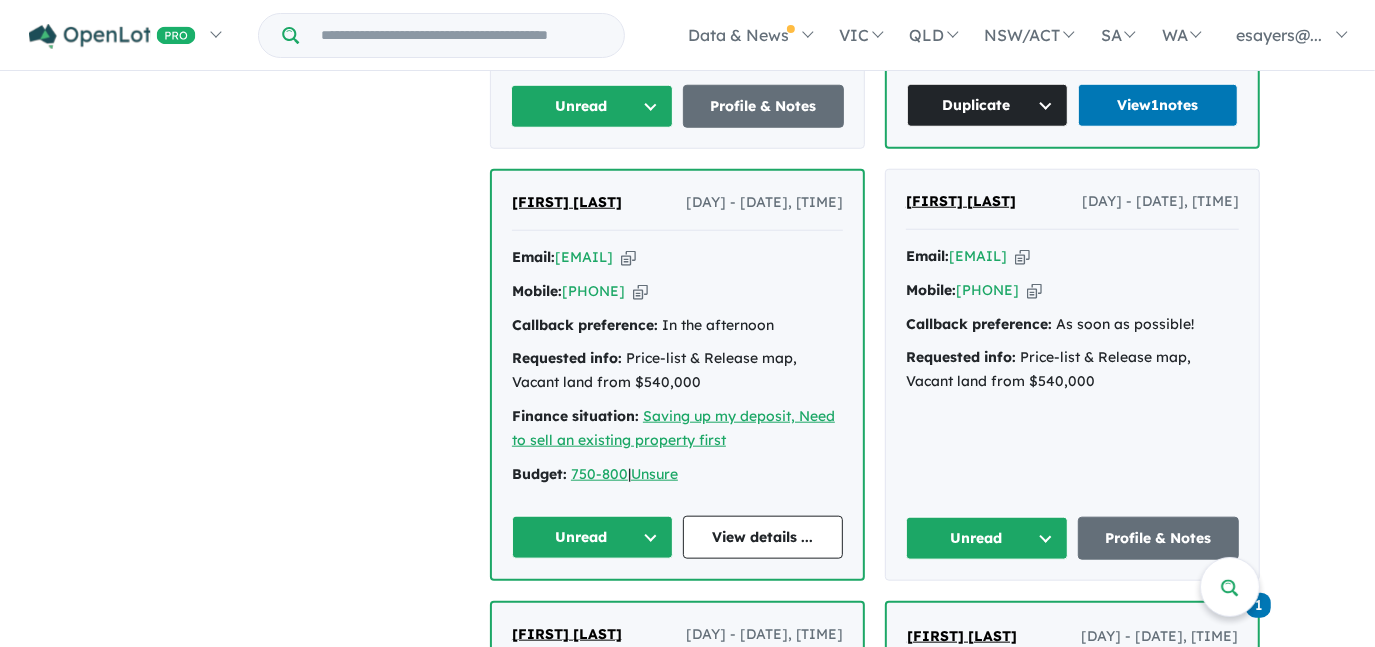 click at bounding box center [1022, 256] 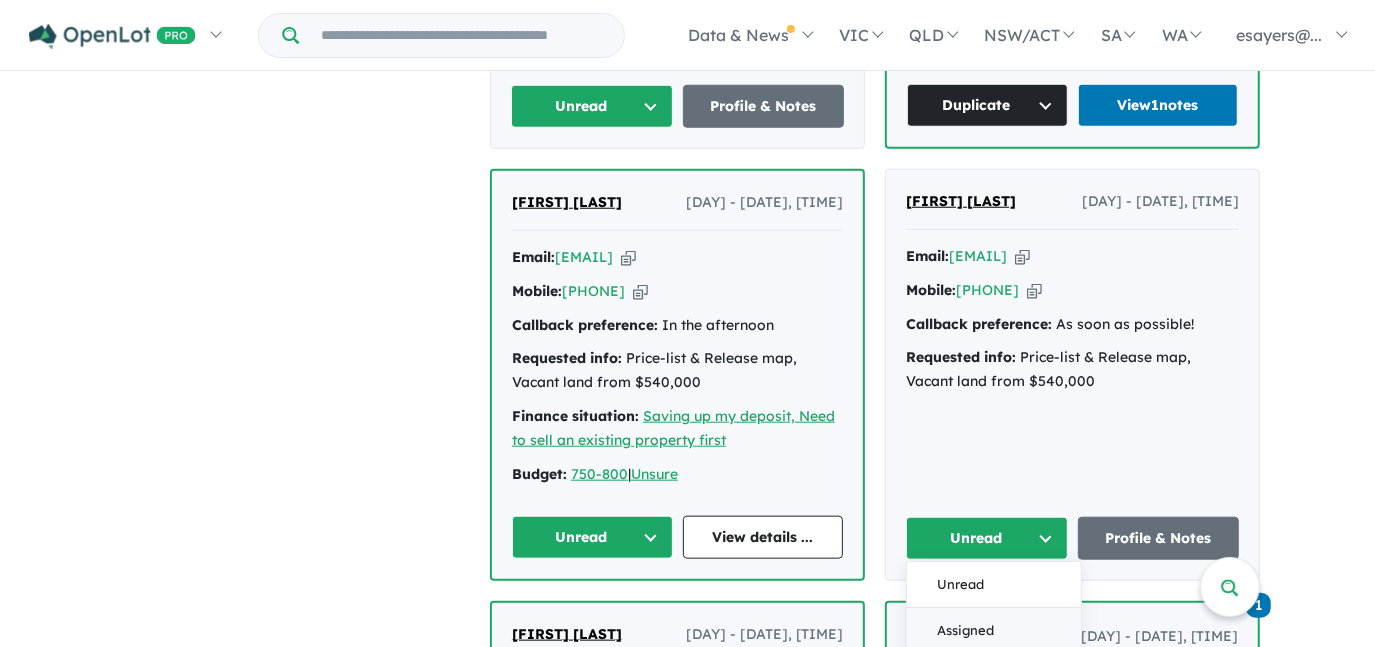 click on "Assigned" at bounding box center (994, 632) 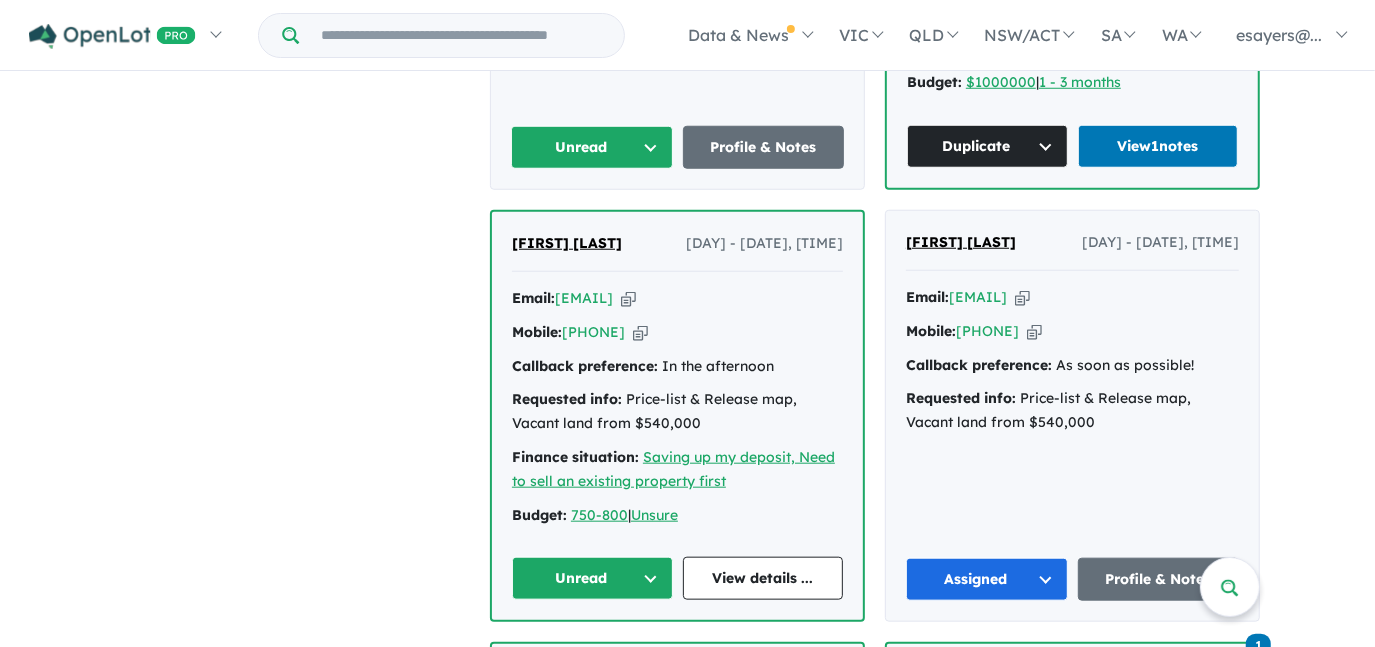 scroll, scrollTop: 1181, scrollLeft: 0, axis: vertical 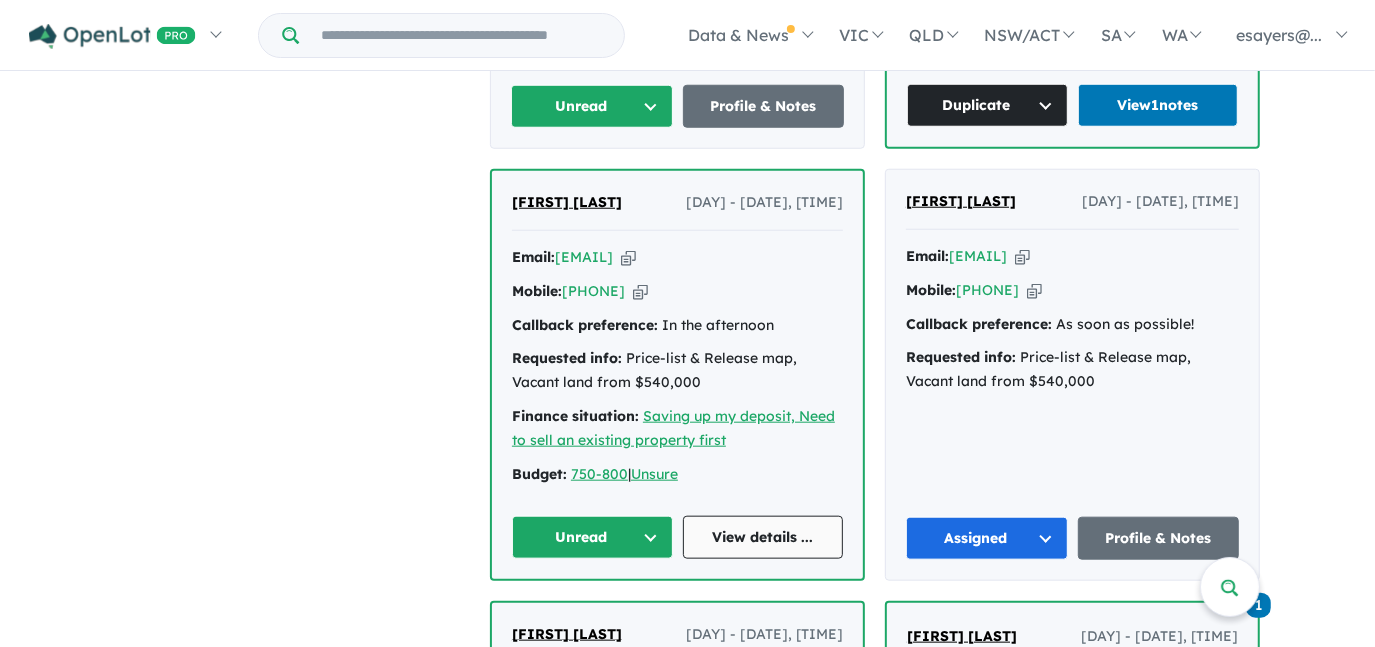 click on "View details ..." at bounding box center (763, 537) 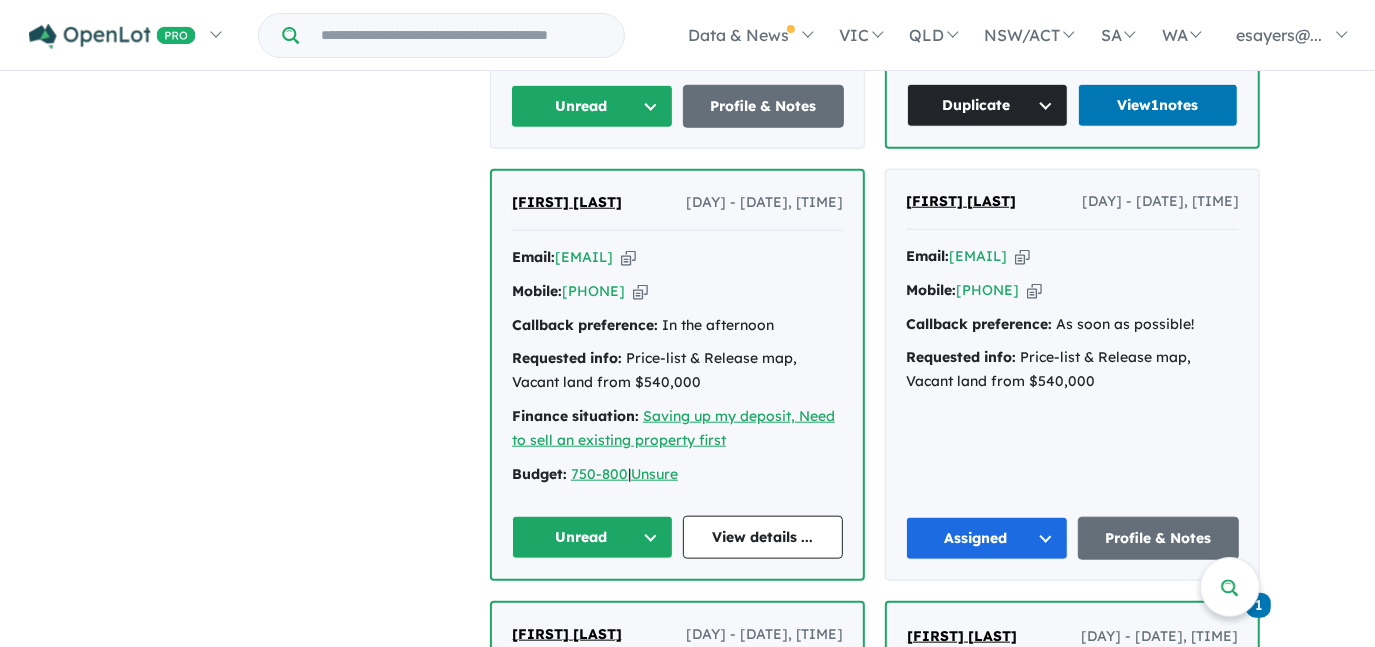click on "Unread" at bounding box center [592, 537] 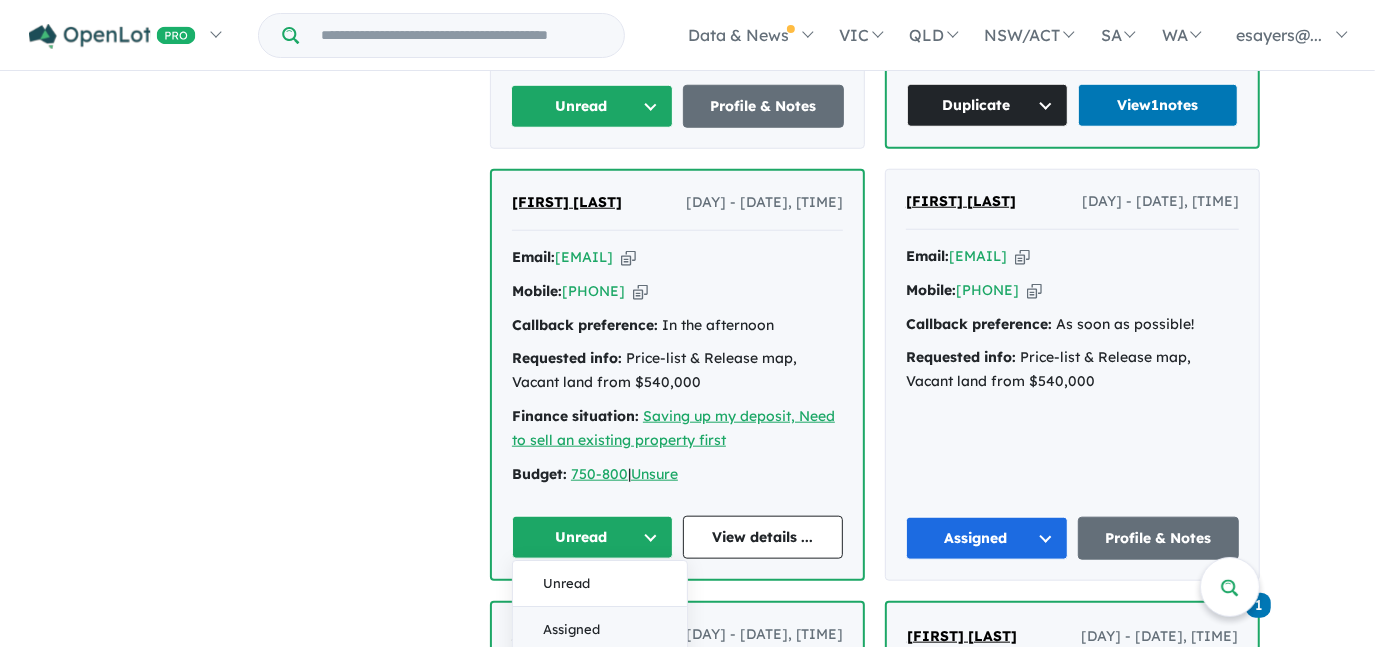 click on "Assigned" at bounding box center [600, 631] 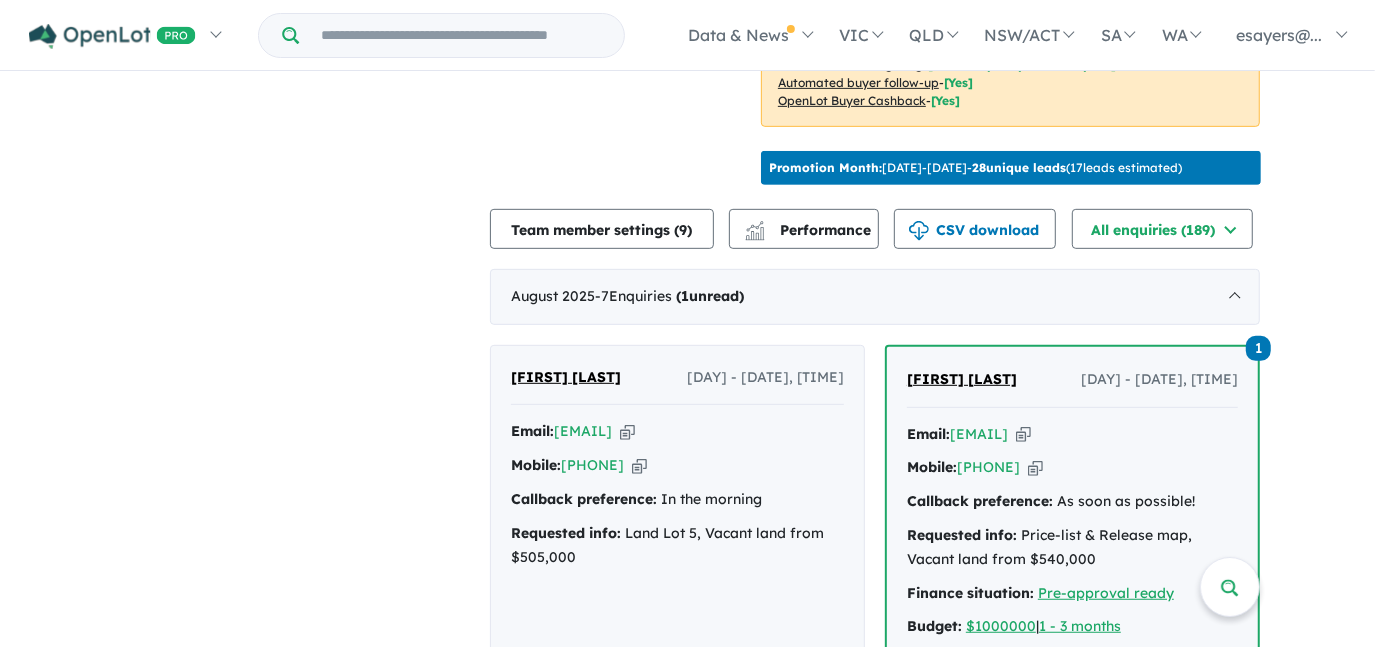 scroll, scrollTop: 727, scrollLeft: 0, axis: vertical 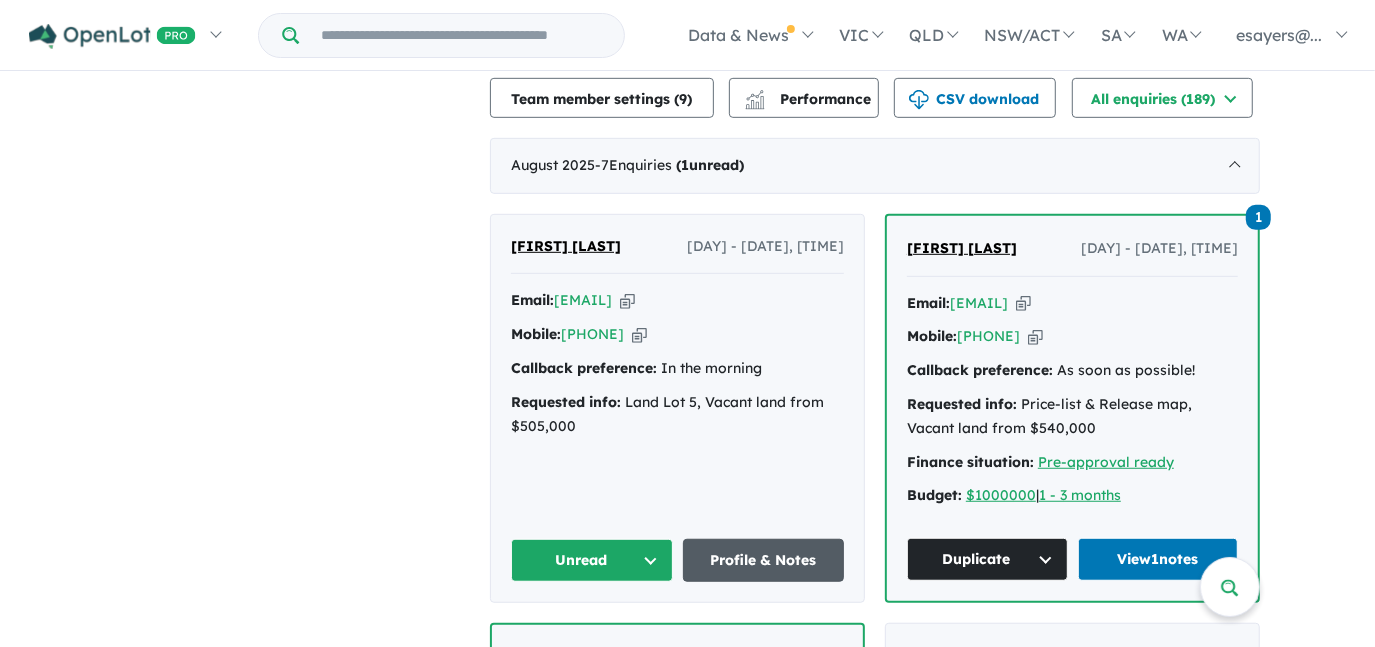 click on "Profile & Notes" at bounding box center [764, 560] 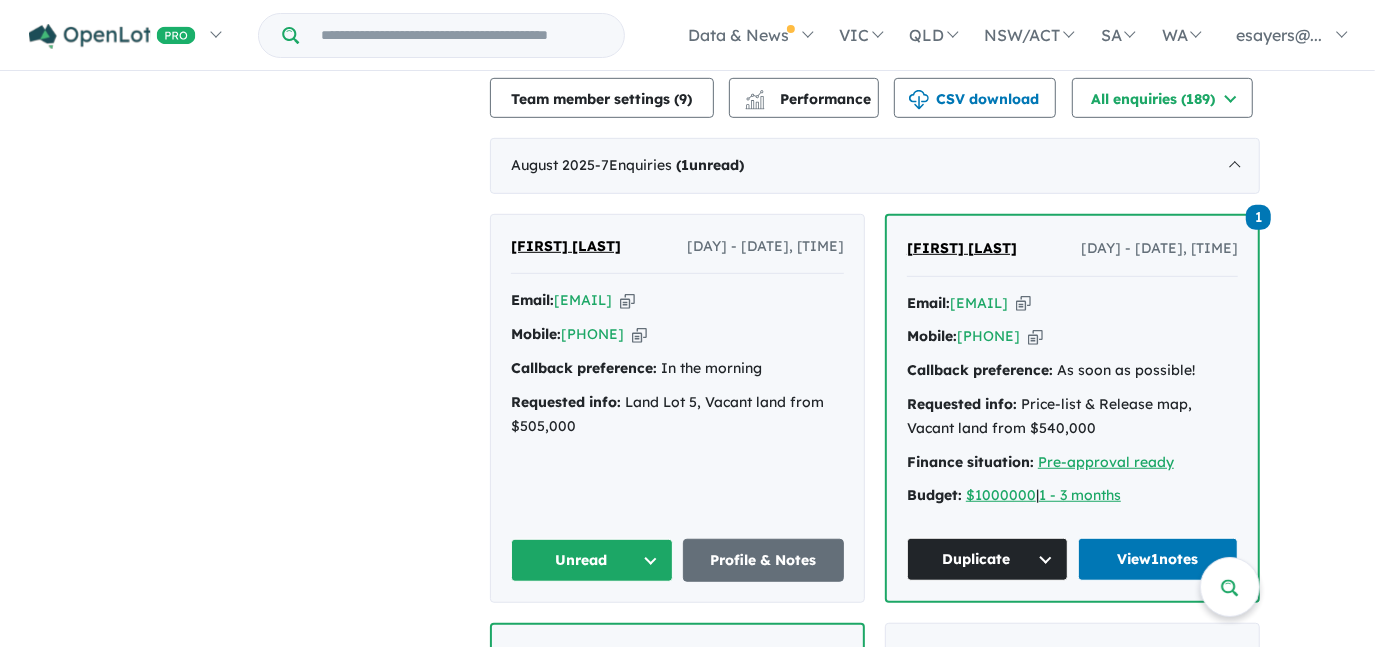 click on "Unread" at bounding box center [592, 560] 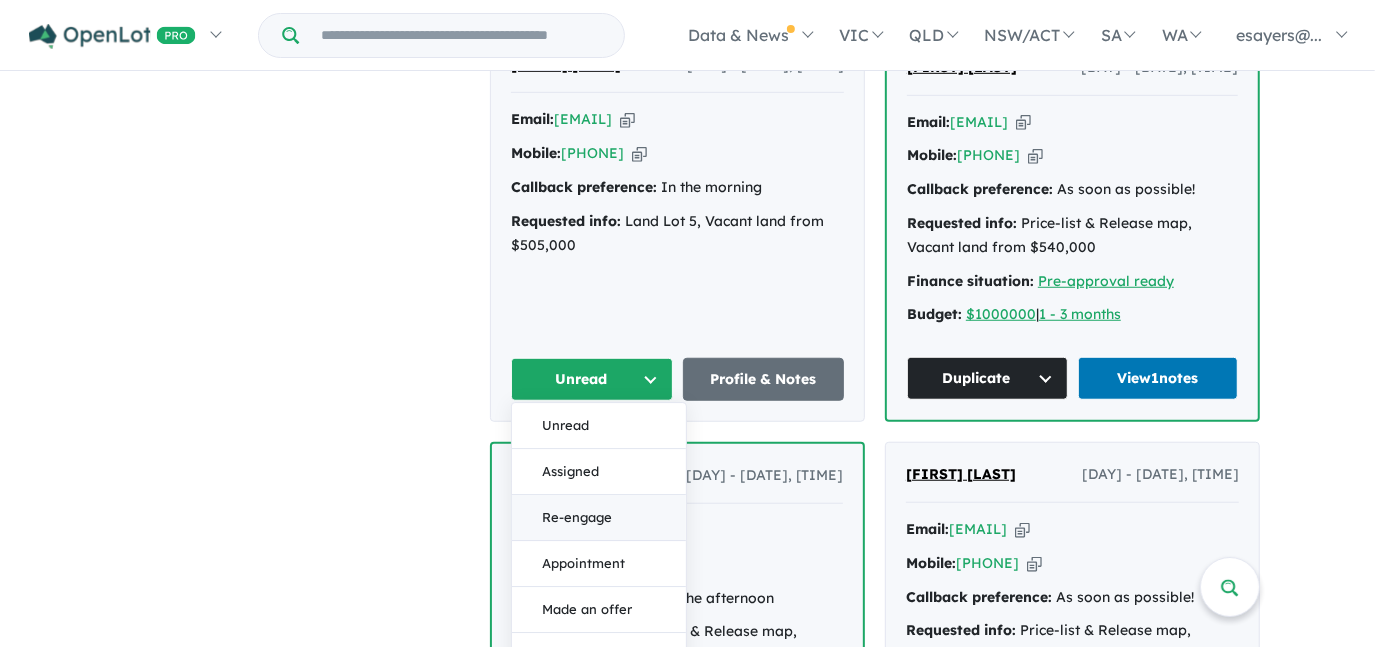 scroll, scrollTop: 909, scrollLeft: 0, axis: vertical 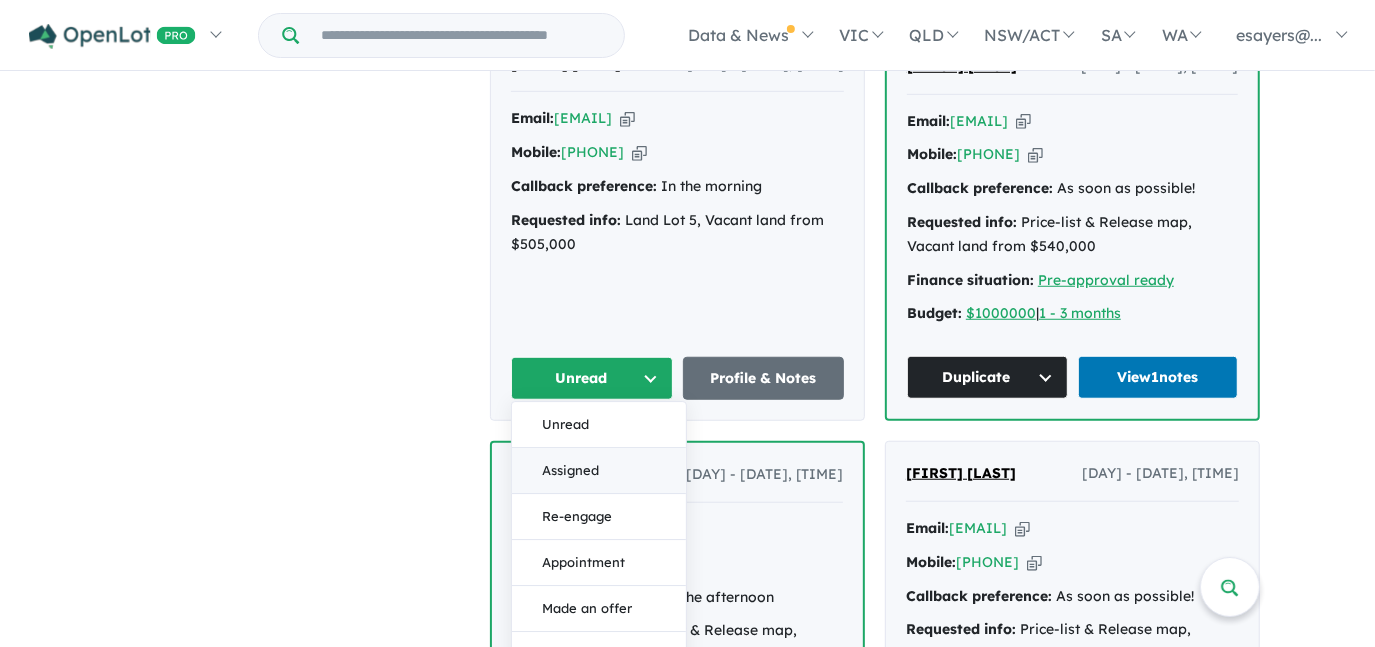 click on "Assigned" at bounding box center (599, 472) 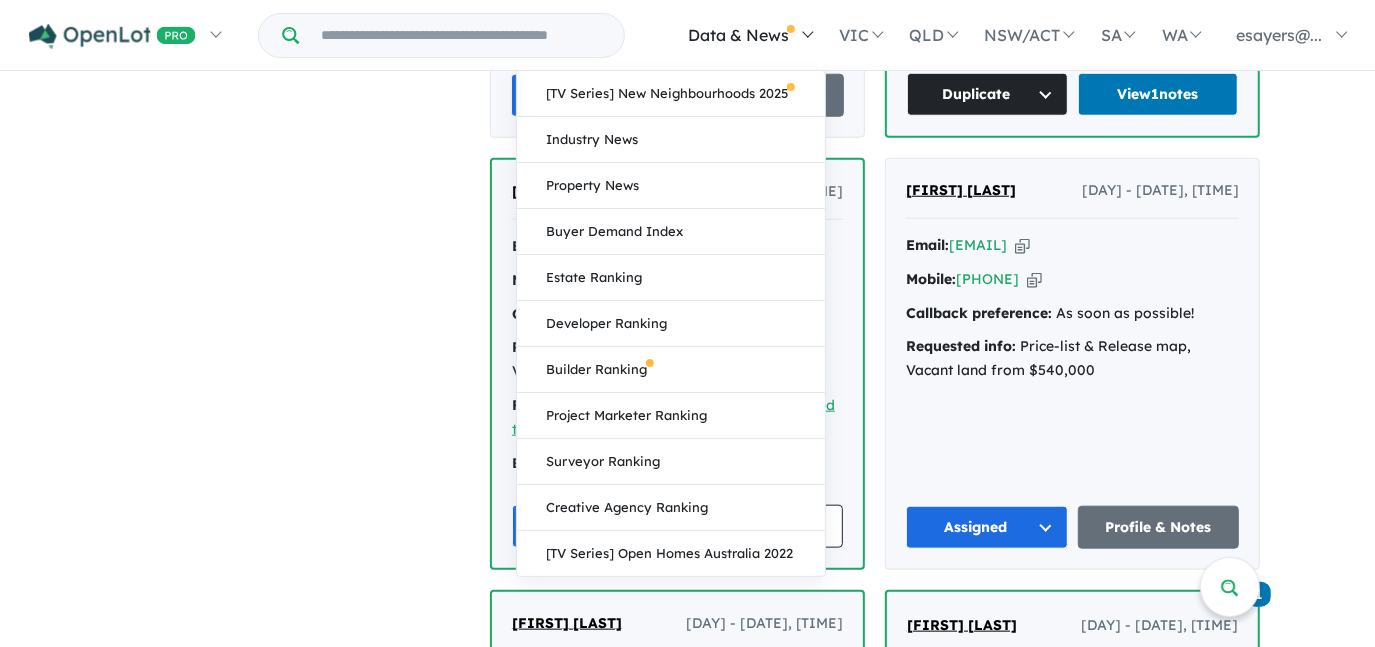 scroll, scrollTop: 1000, scrollLeft: 0, axis: vertical 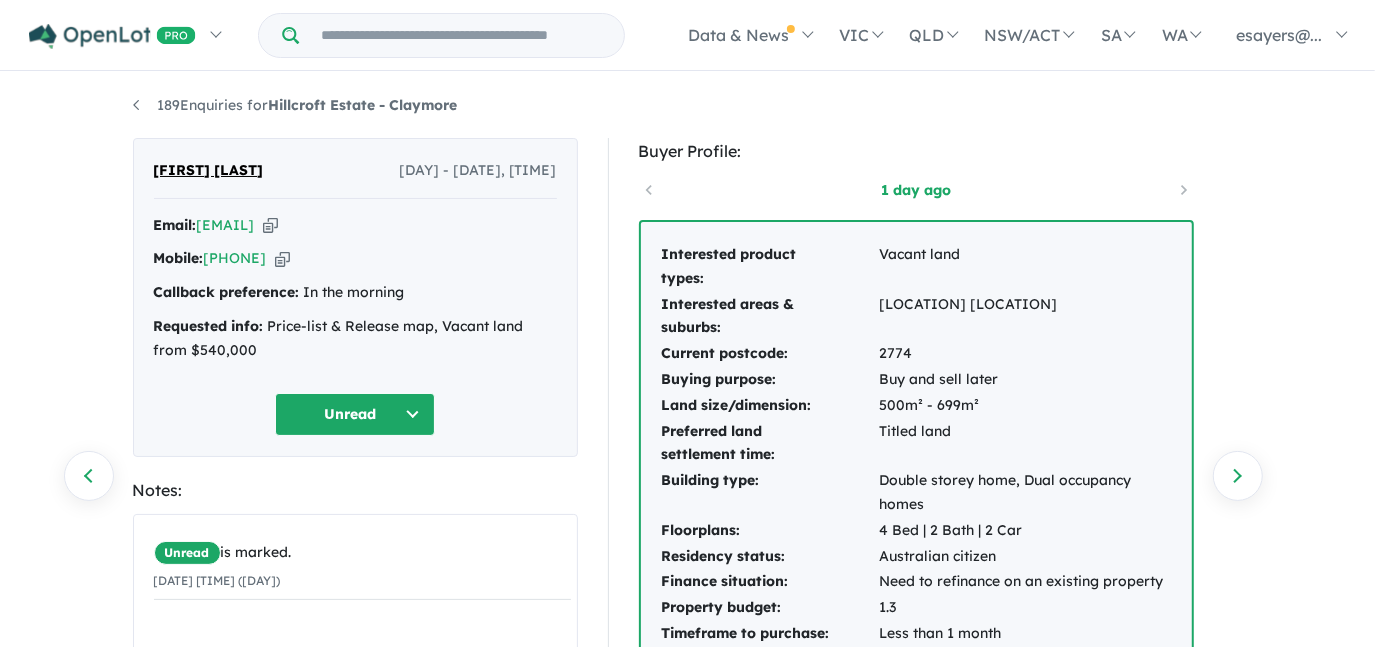 click at bounding box center (270, 225) 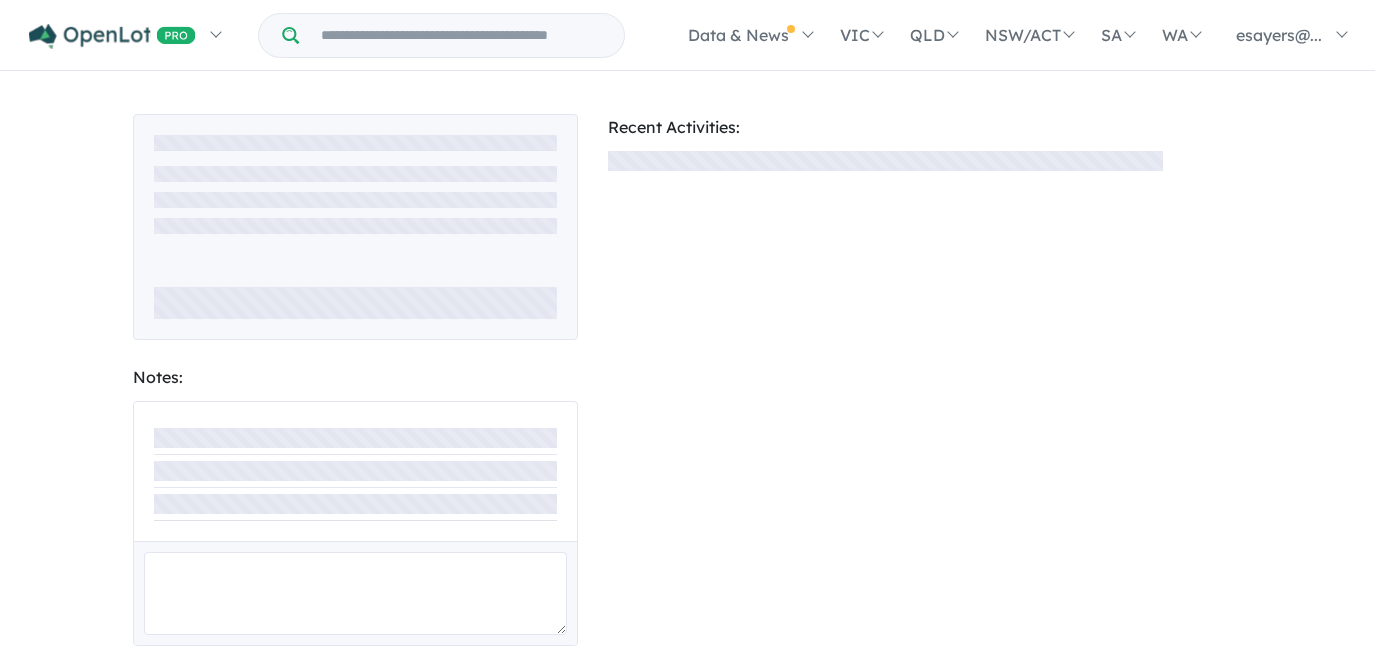 scroll, scrollTop: 0, scrollLeft: 0, axis: both 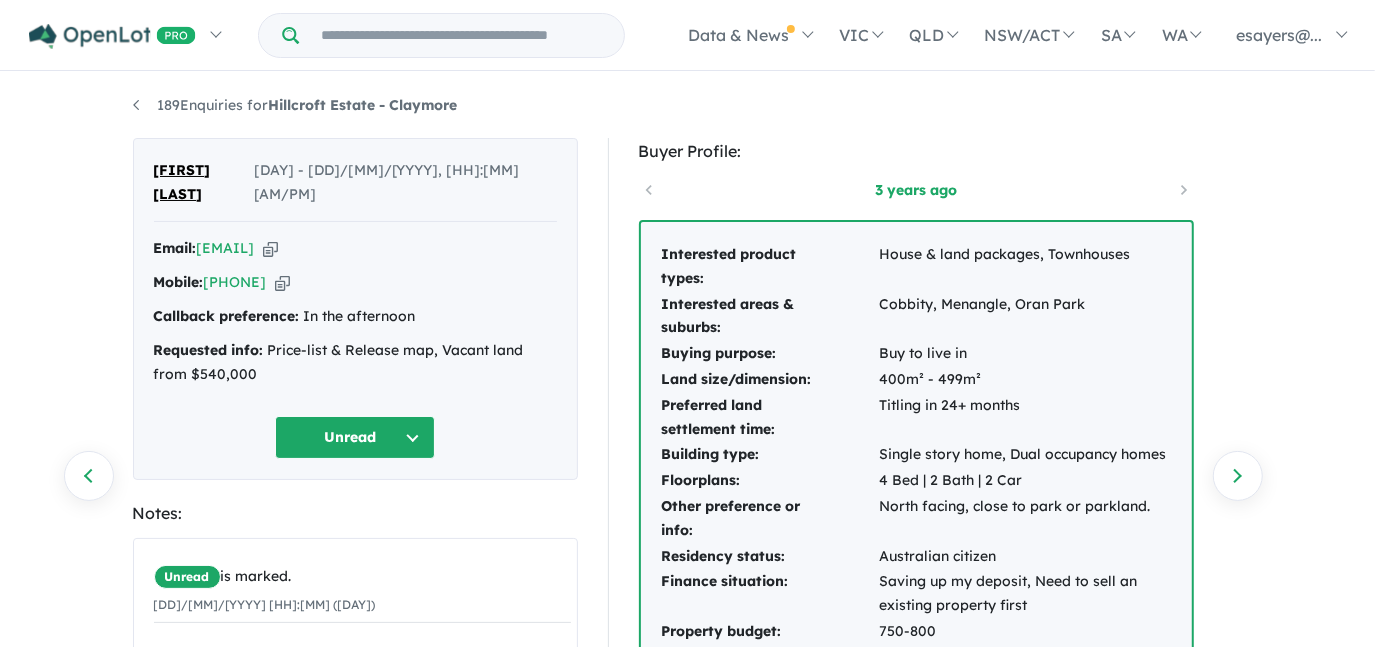 click at bounding box center [270, 248] 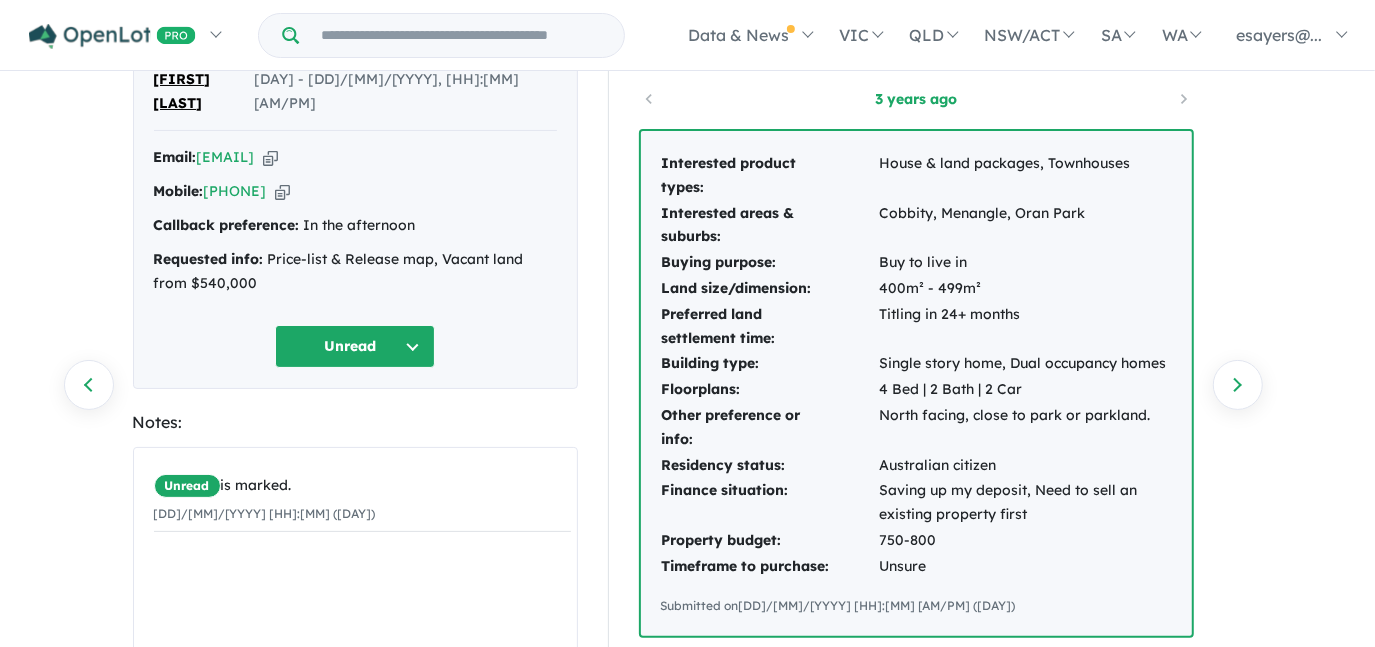 scroll, scrollTop: 90, scrollLeft: 0, axis: vertical 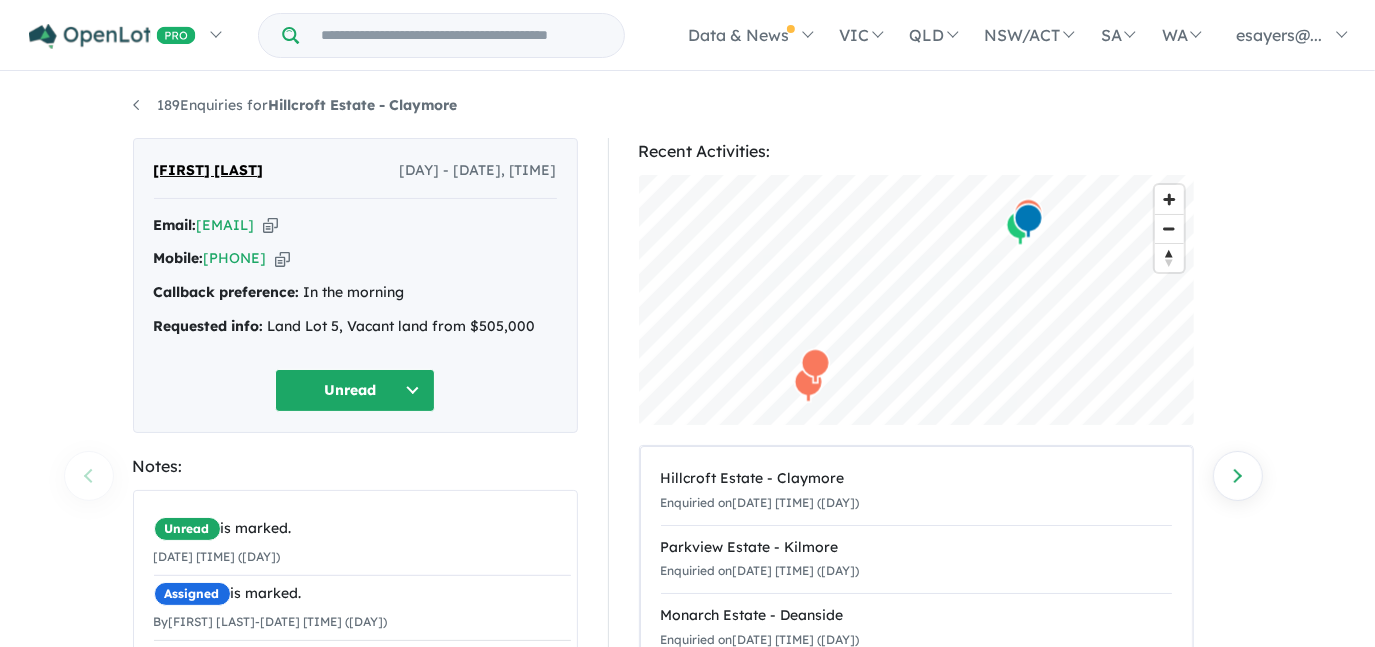 click at bounding box center (270, 225) 